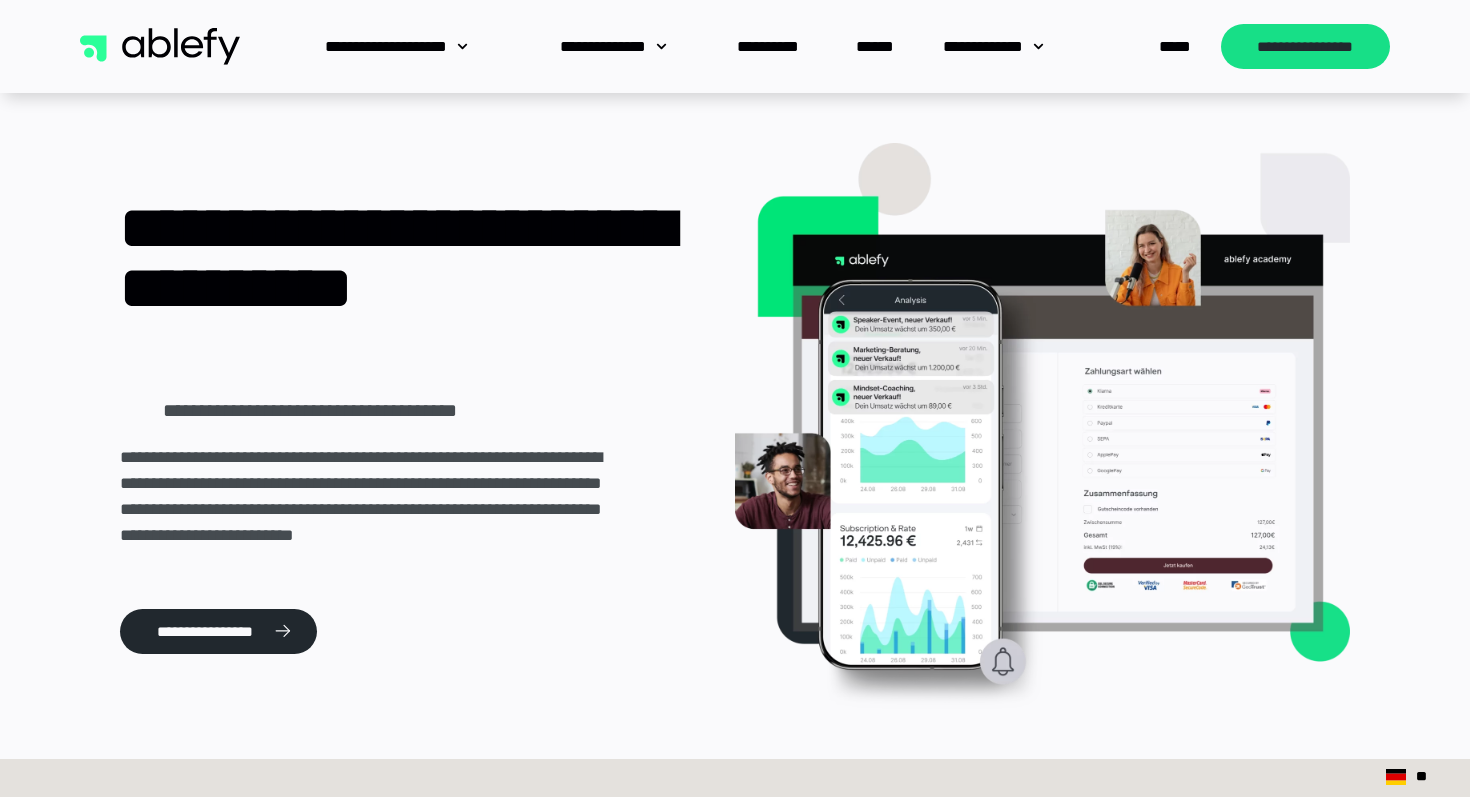scroll, scrollTop: 0, scrollLeft: 0, axis: both 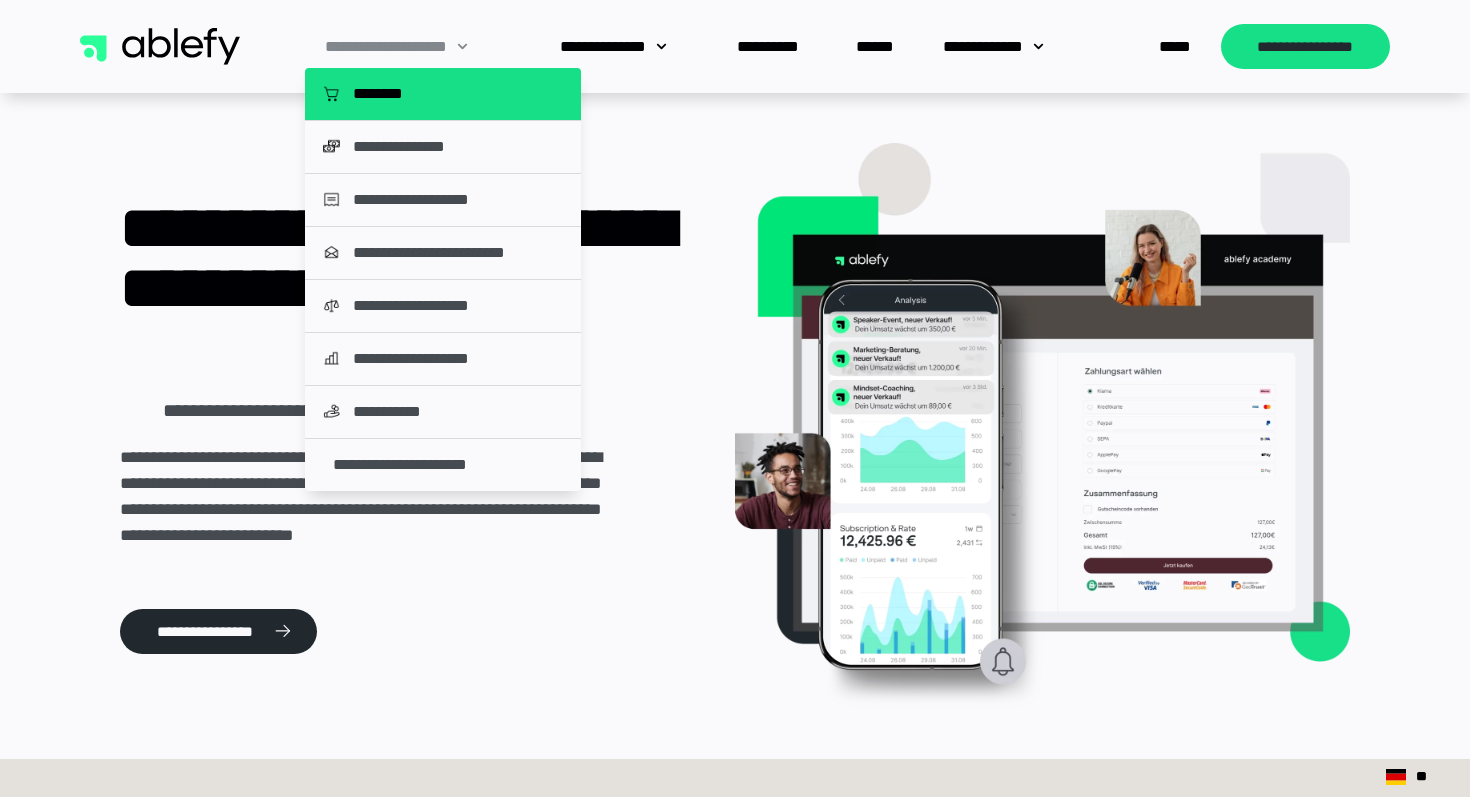 click on "********" 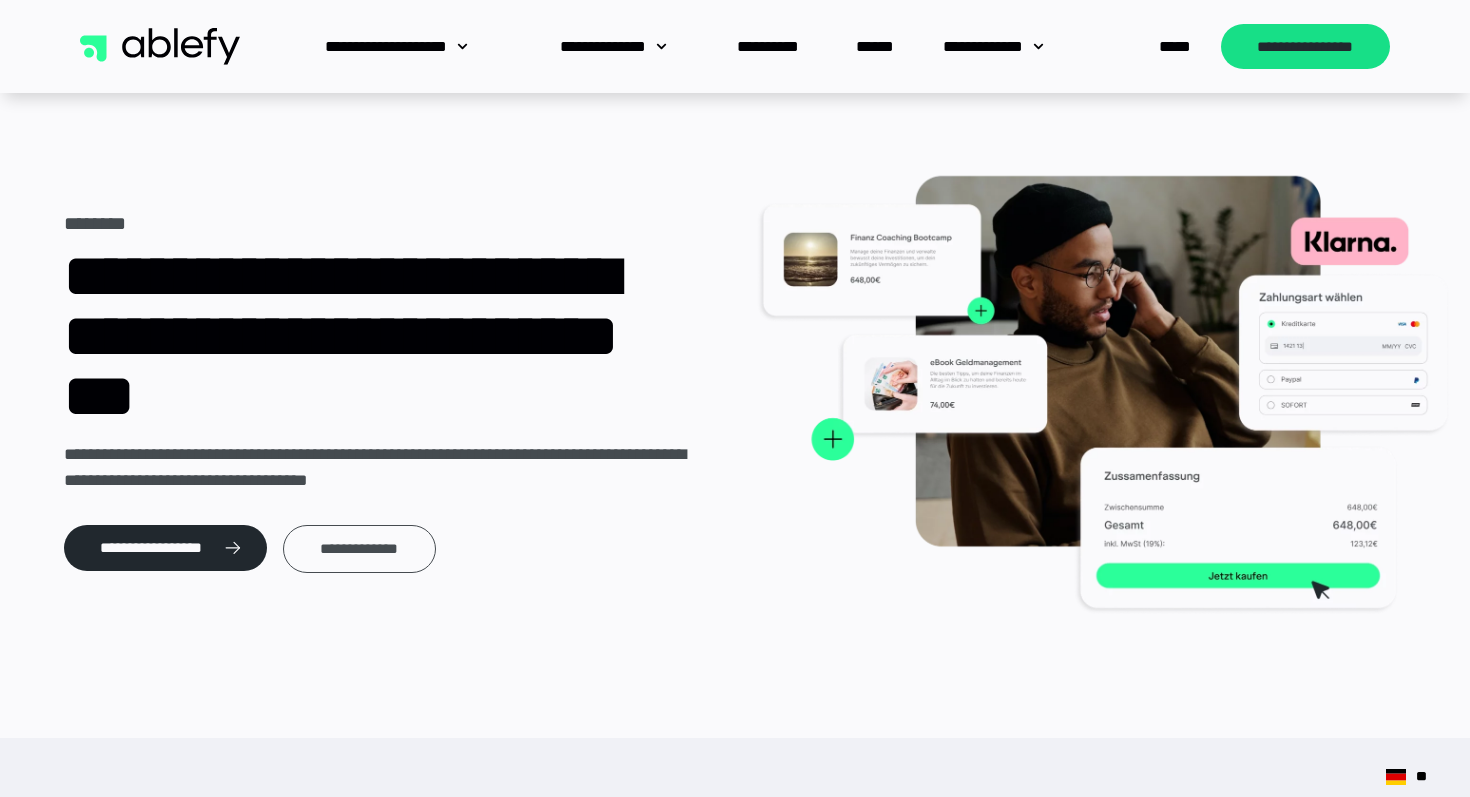 scroll, scrollTop: 0, scrollLeft: 0, axis: both 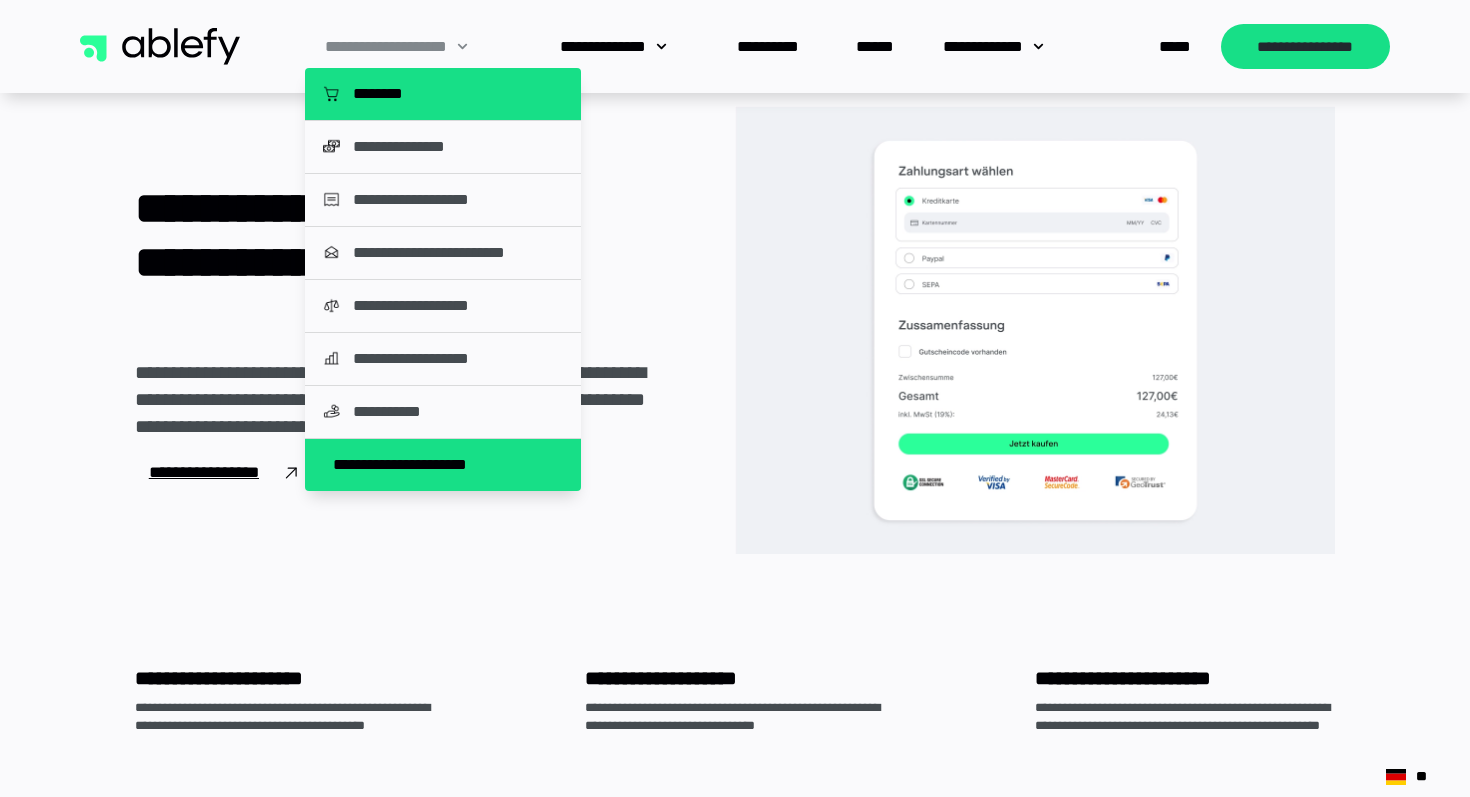 click on "**********" 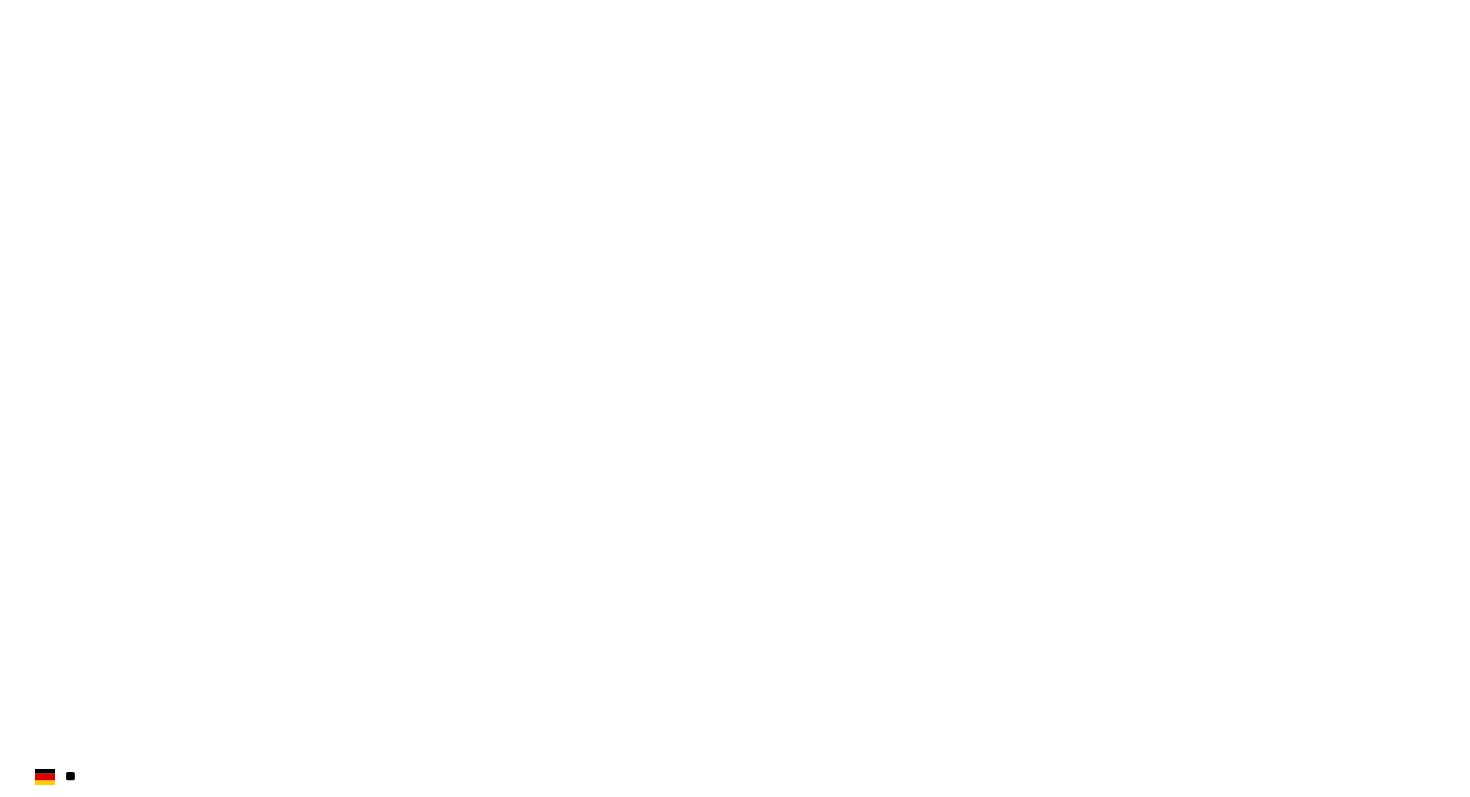 scroll, scrollTop: 0, scrollLeft: 0, axis: both 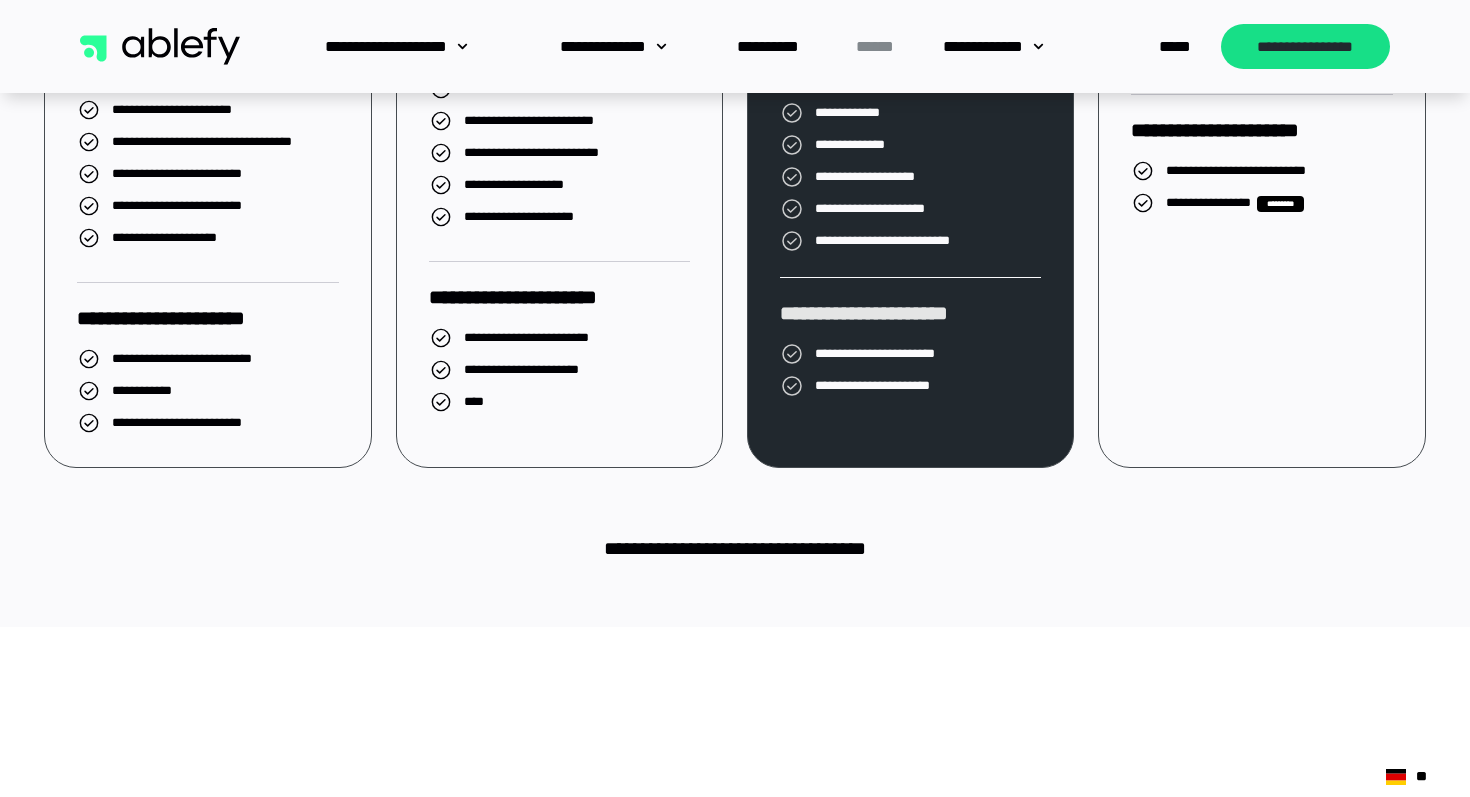 click on "**********" at bounding box center (735, -231) 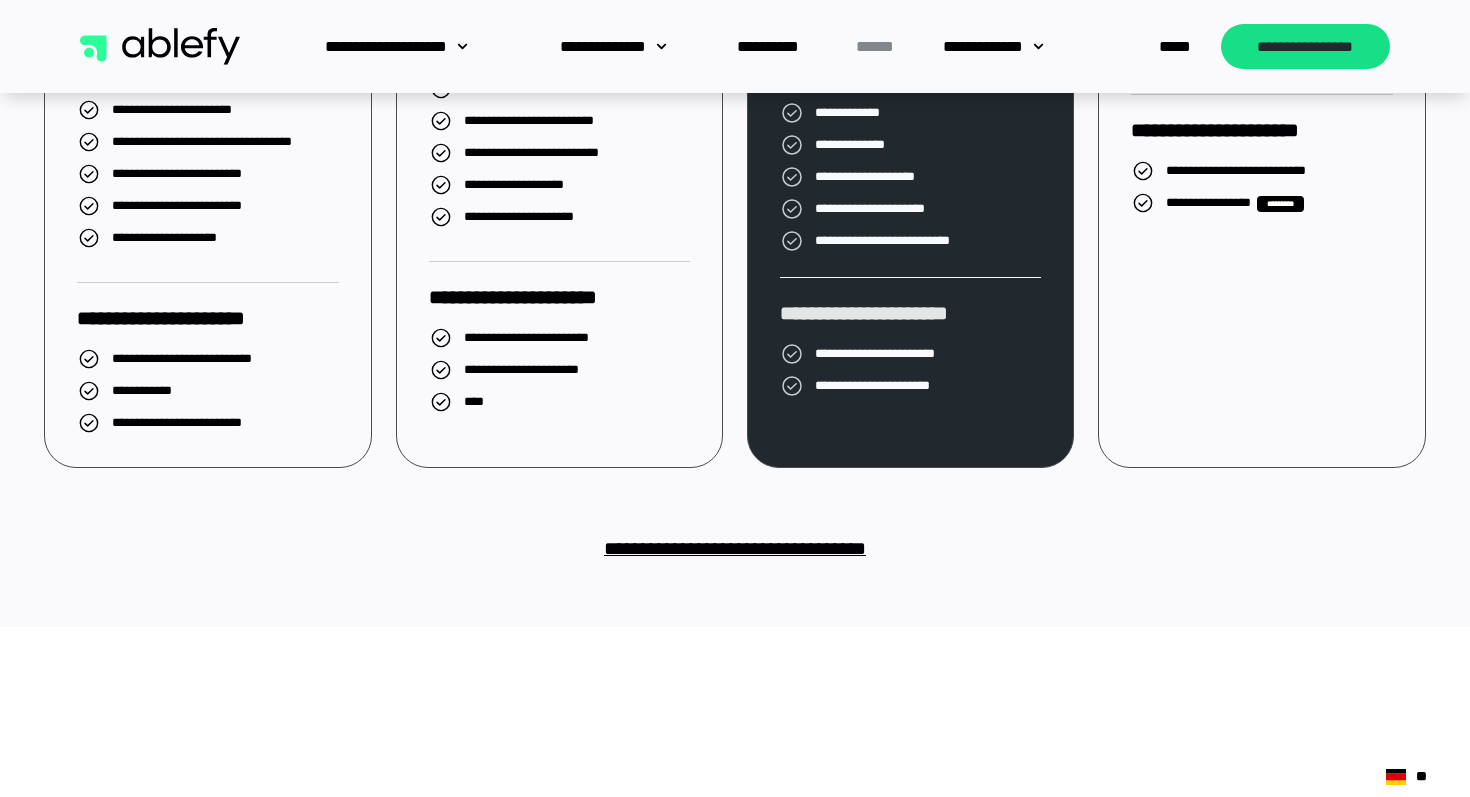 click on "**********" at bounding box center [735, 548] 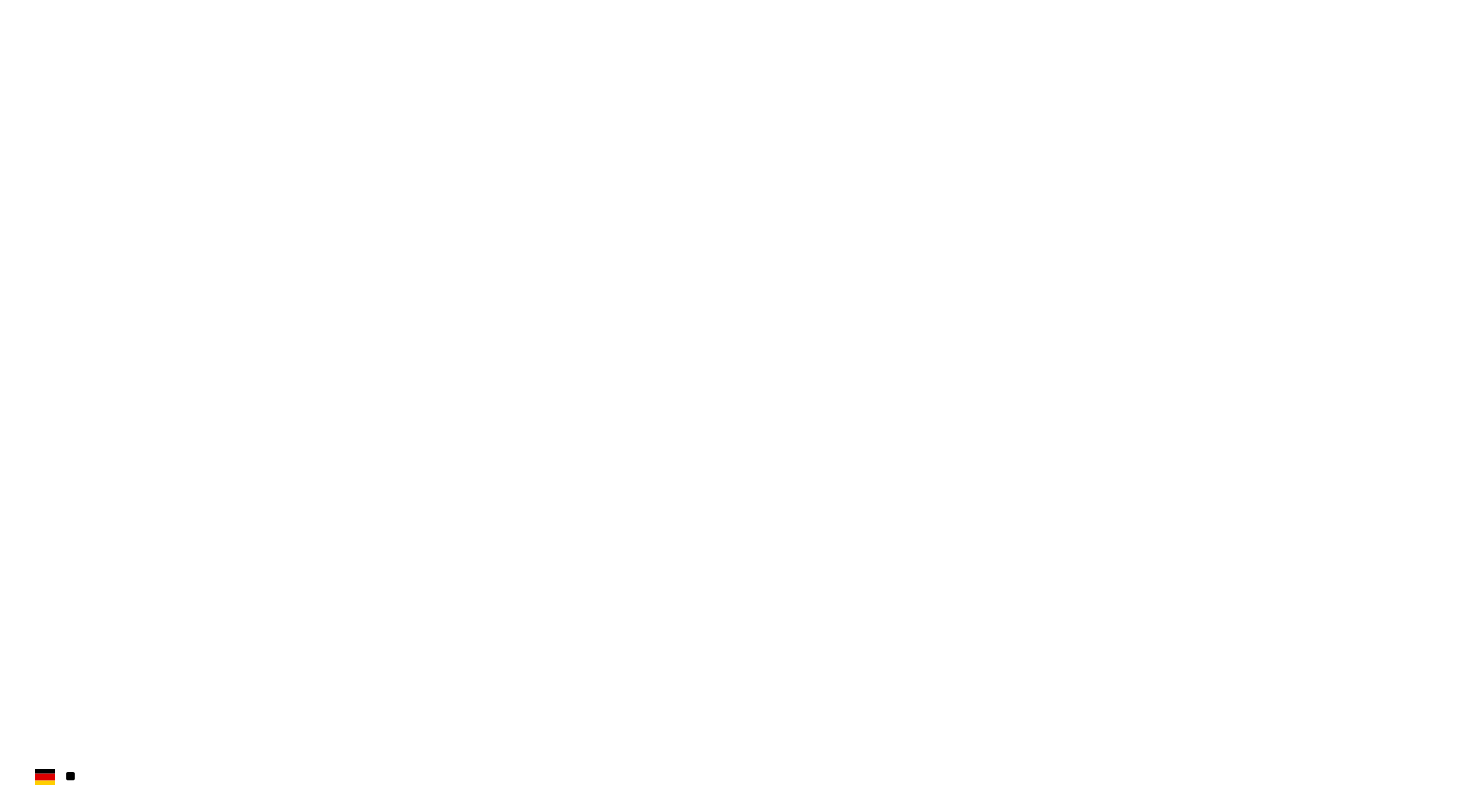 scroll, scrollTop: 0, scrollLeft: 0, axis: both 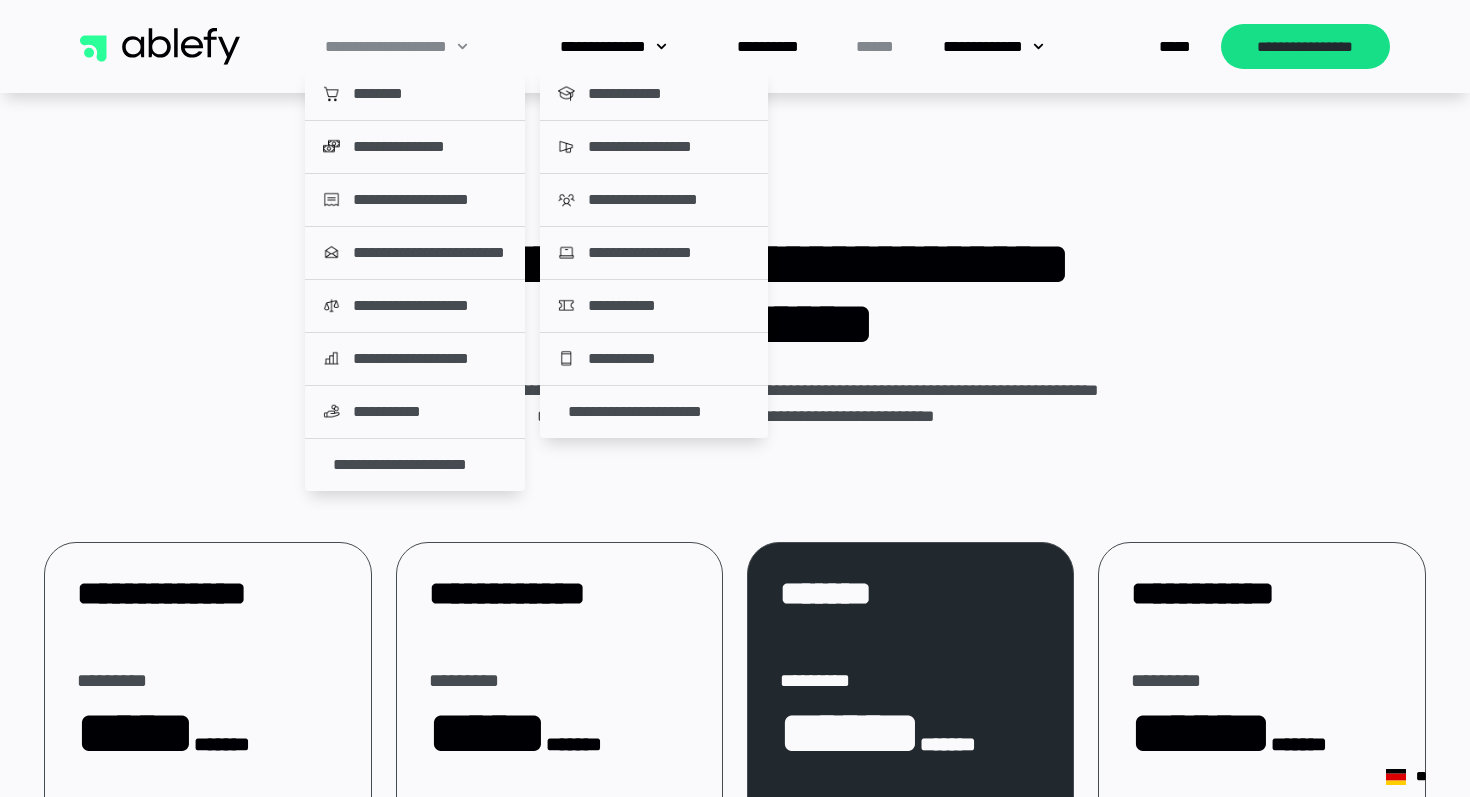 click on "**********" 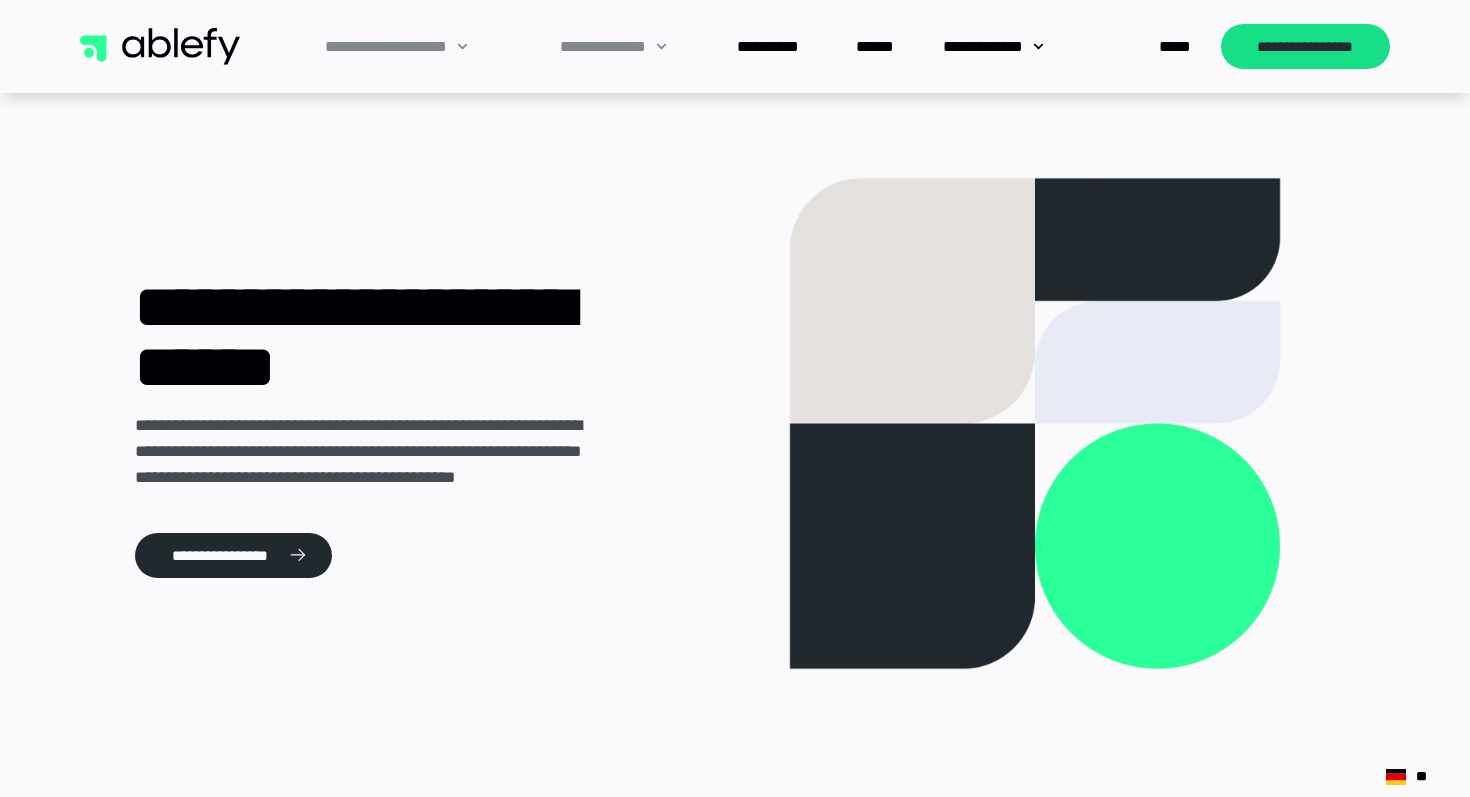scroll, scrollTop: 3750, scrollLeft: 0, axis: vertical 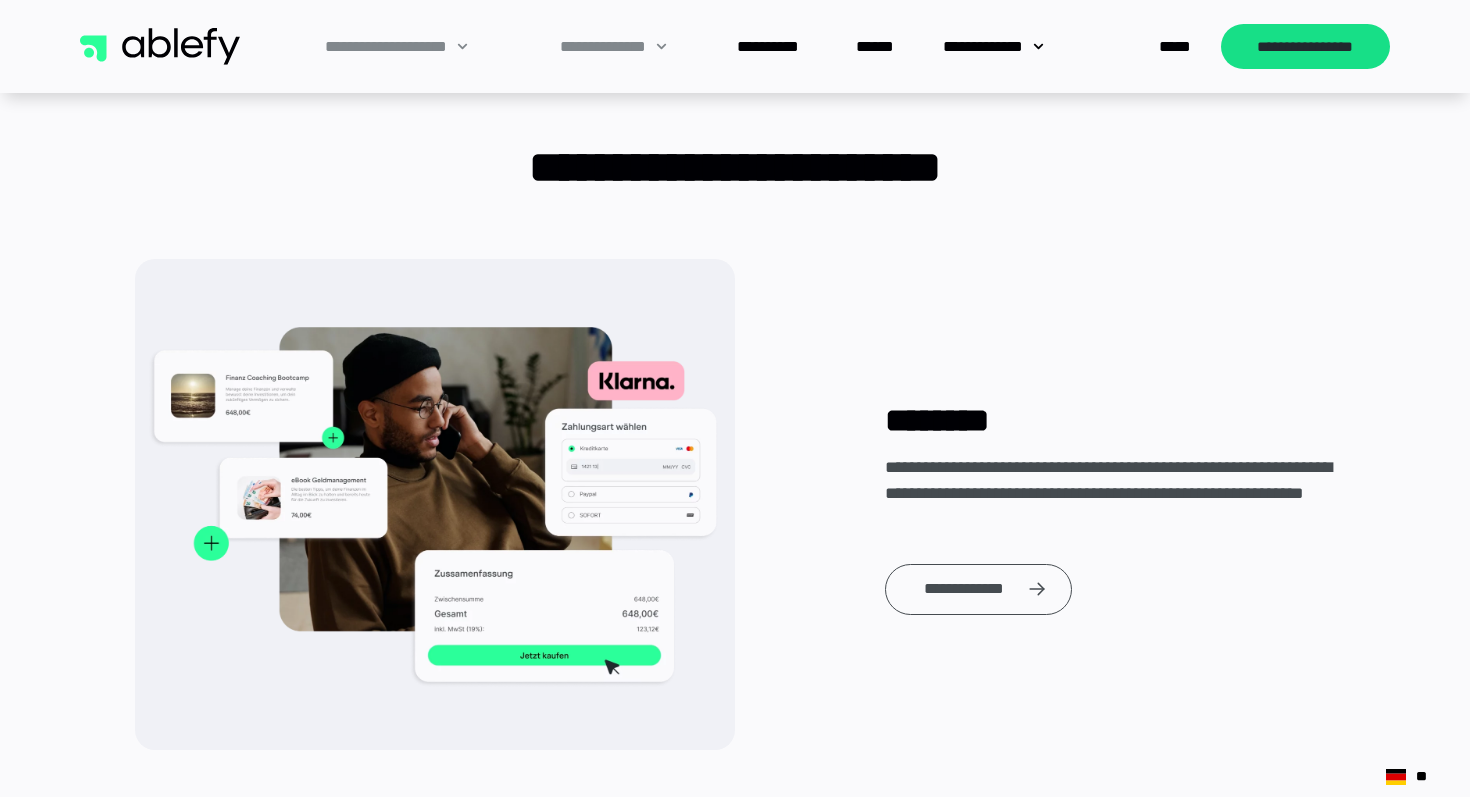 click 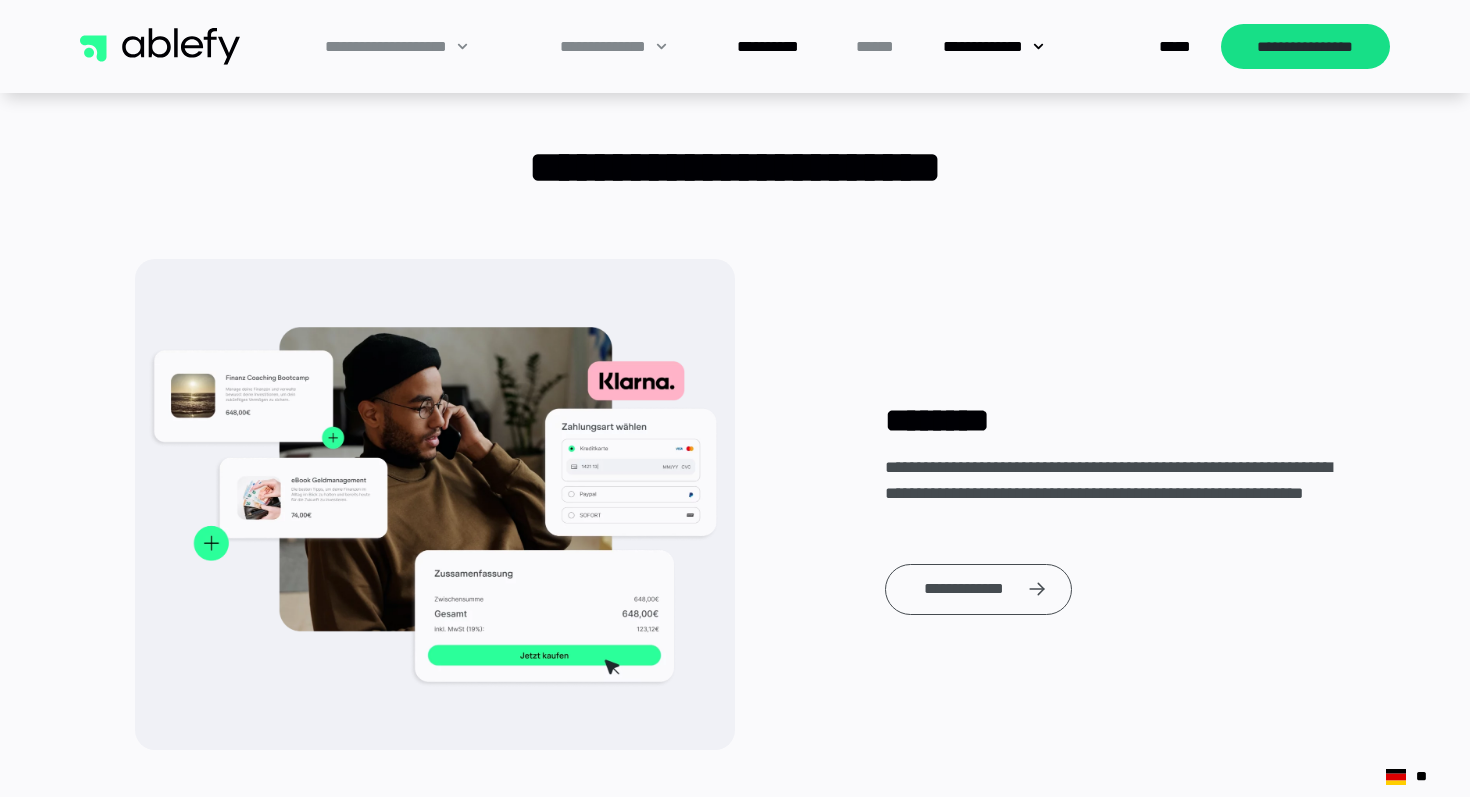 click on "******" 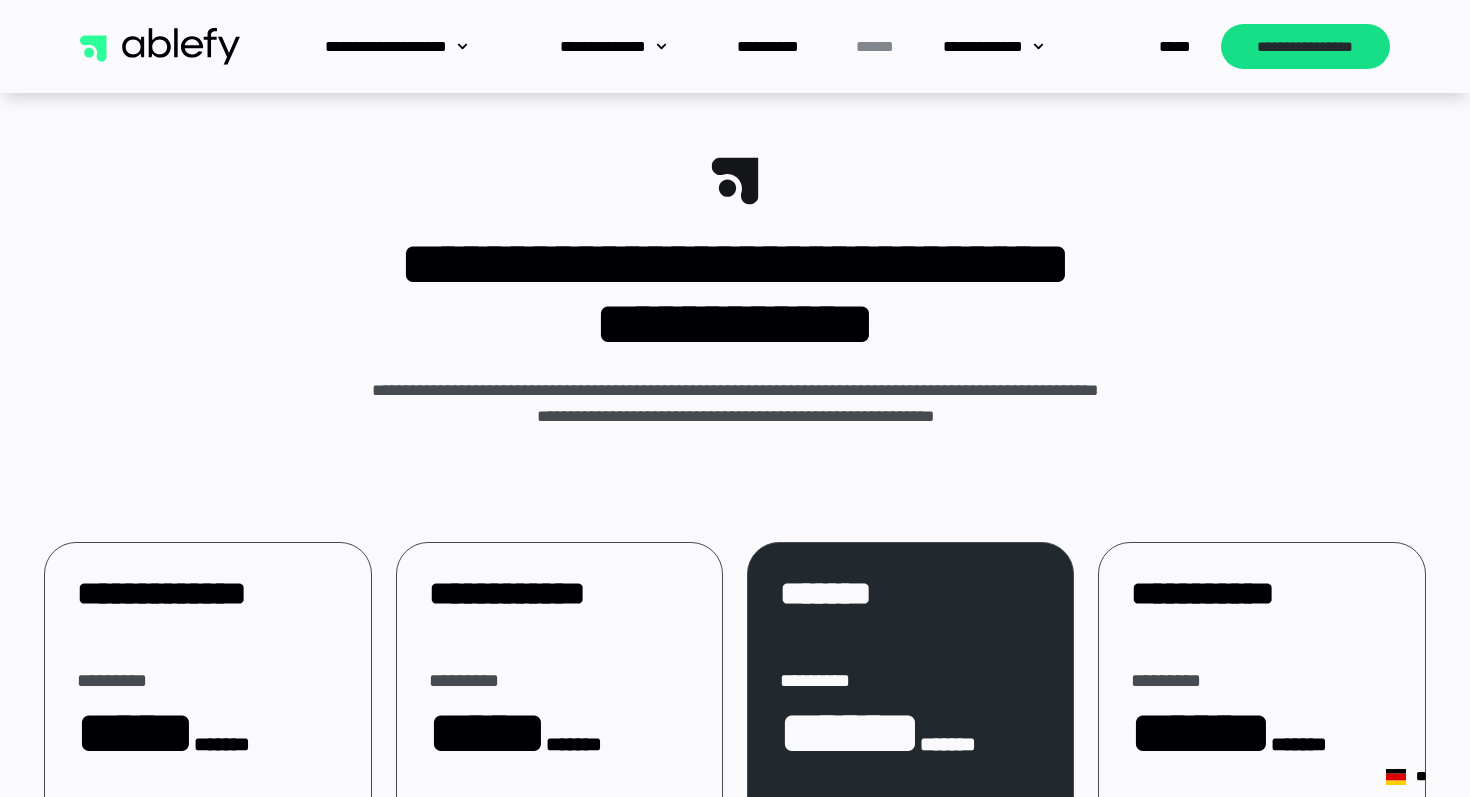 scroll, scrollTop: 0, scrollLeft: 0, axis: both 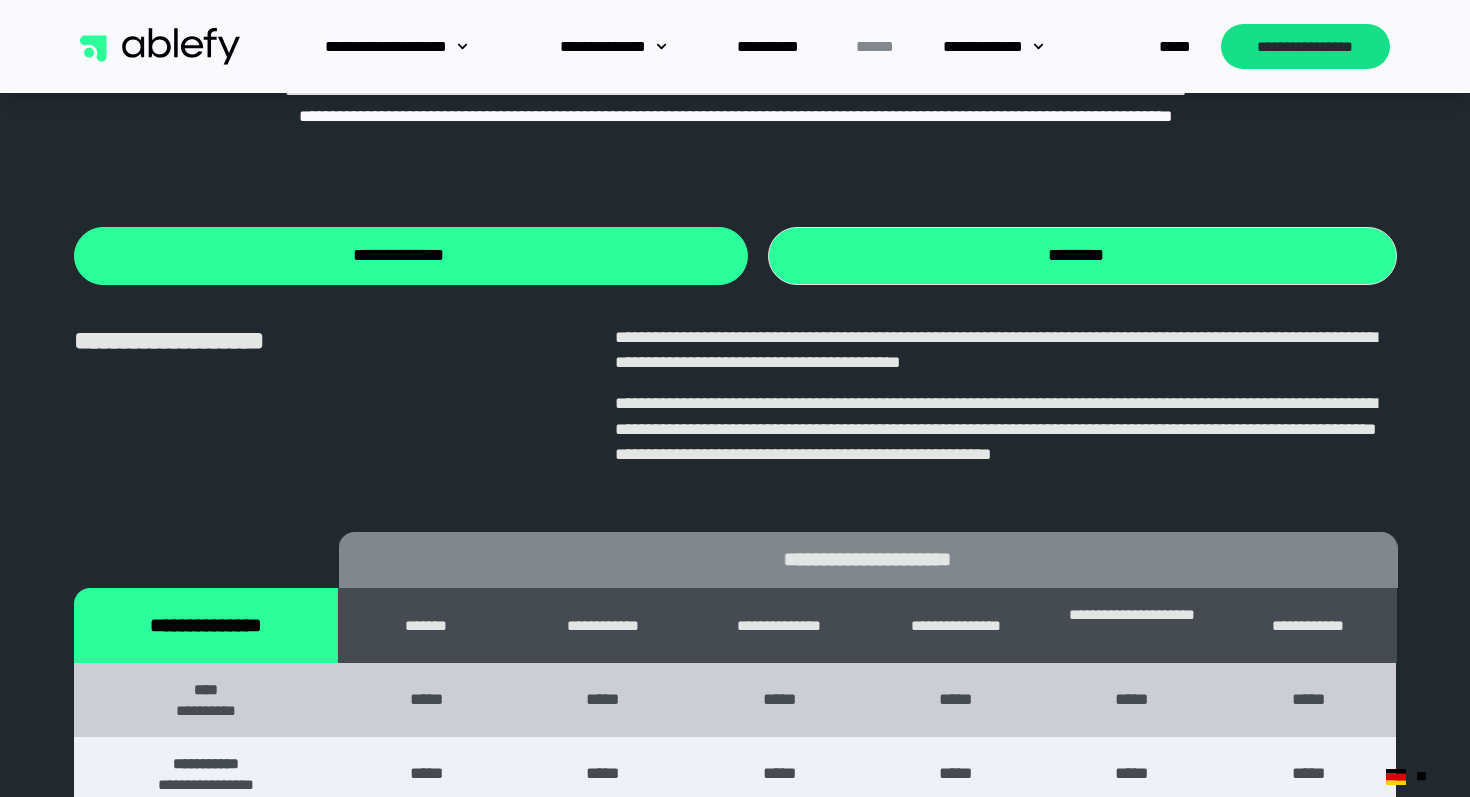 click on "********" at bounding box center (1082, 255) 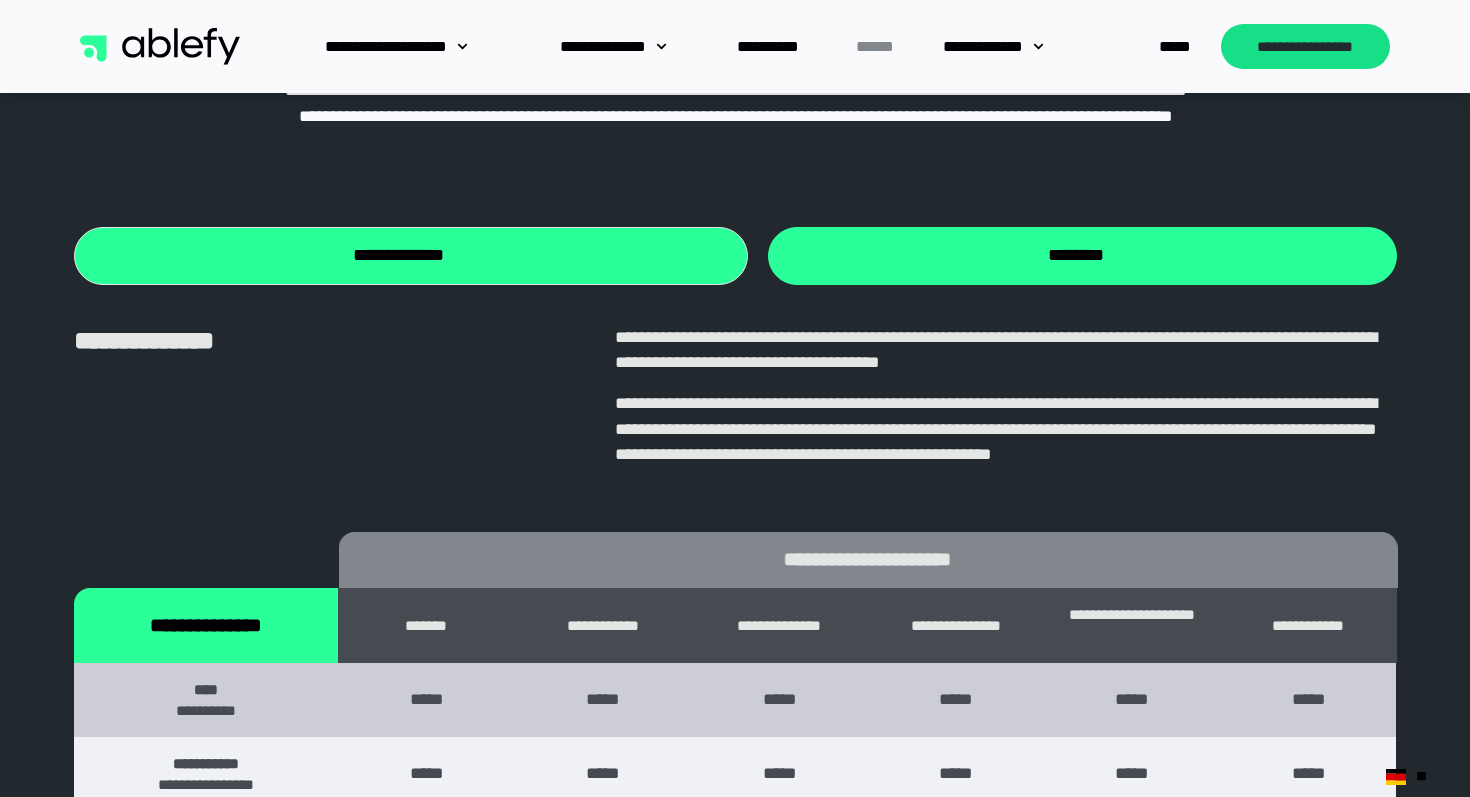click on "**********" at bounding box center [411, 255] 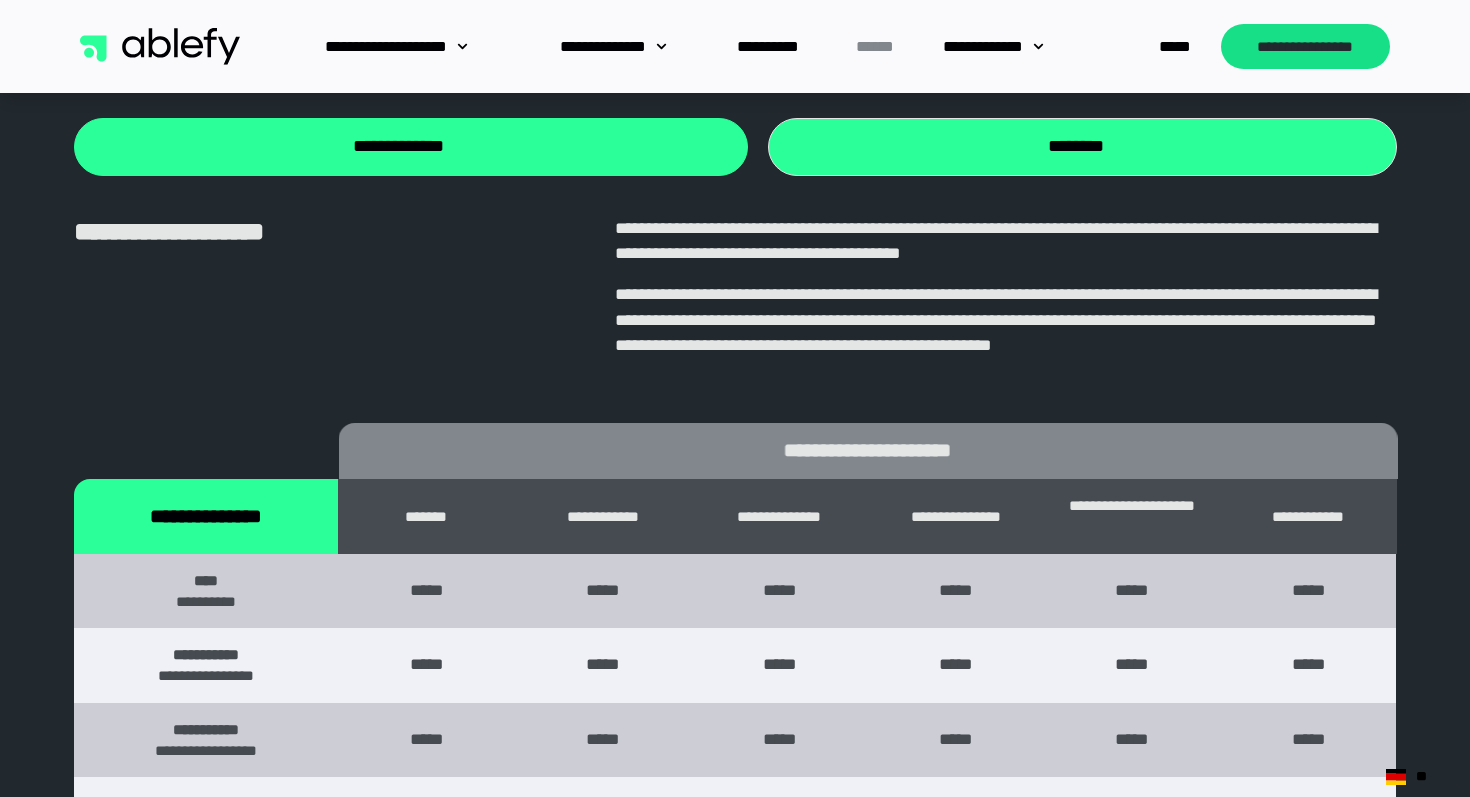scroll, scrollTop: 3200, scrollLeft: 0, axis: vertical 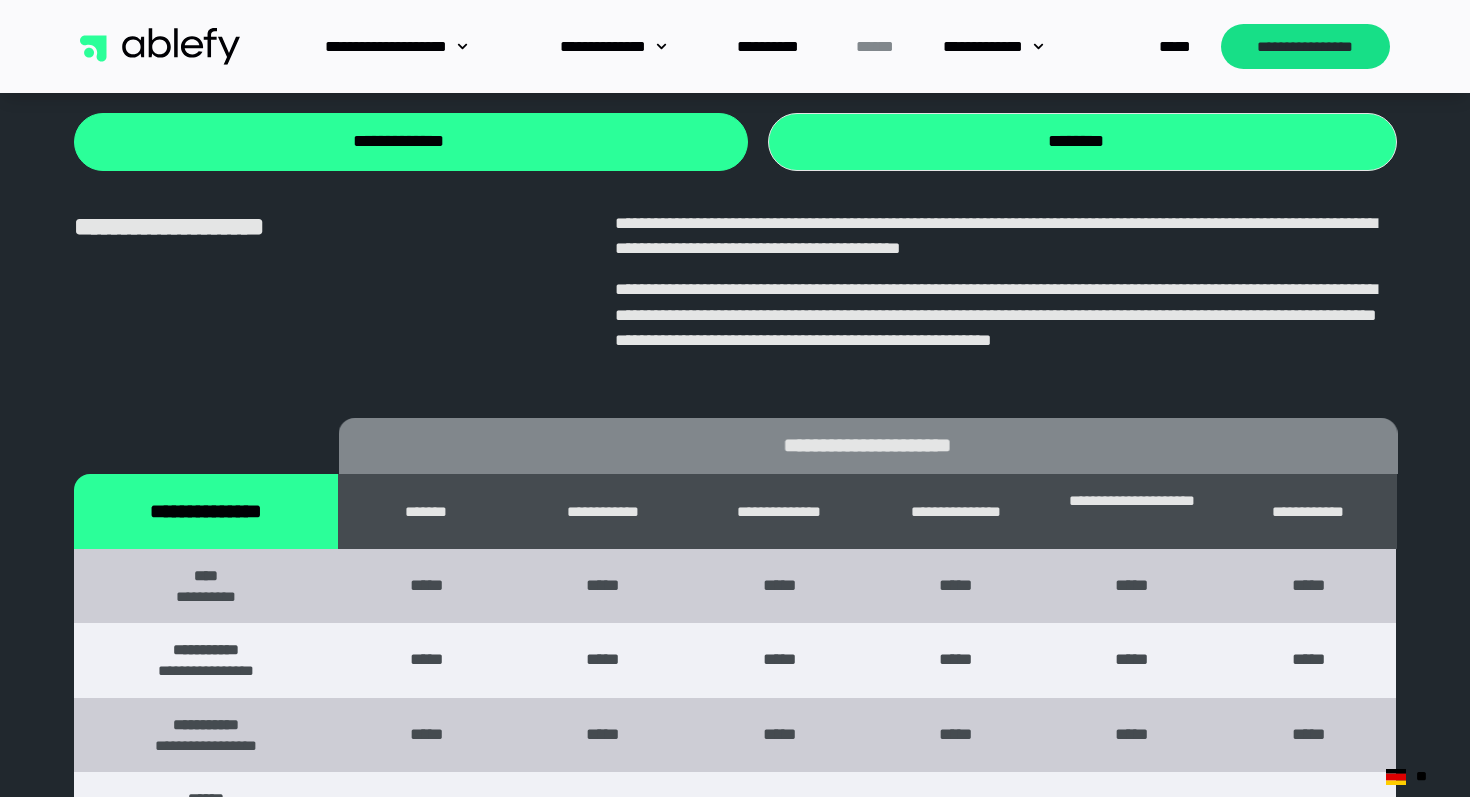 click on "********" at bounding box center (1082, 141) 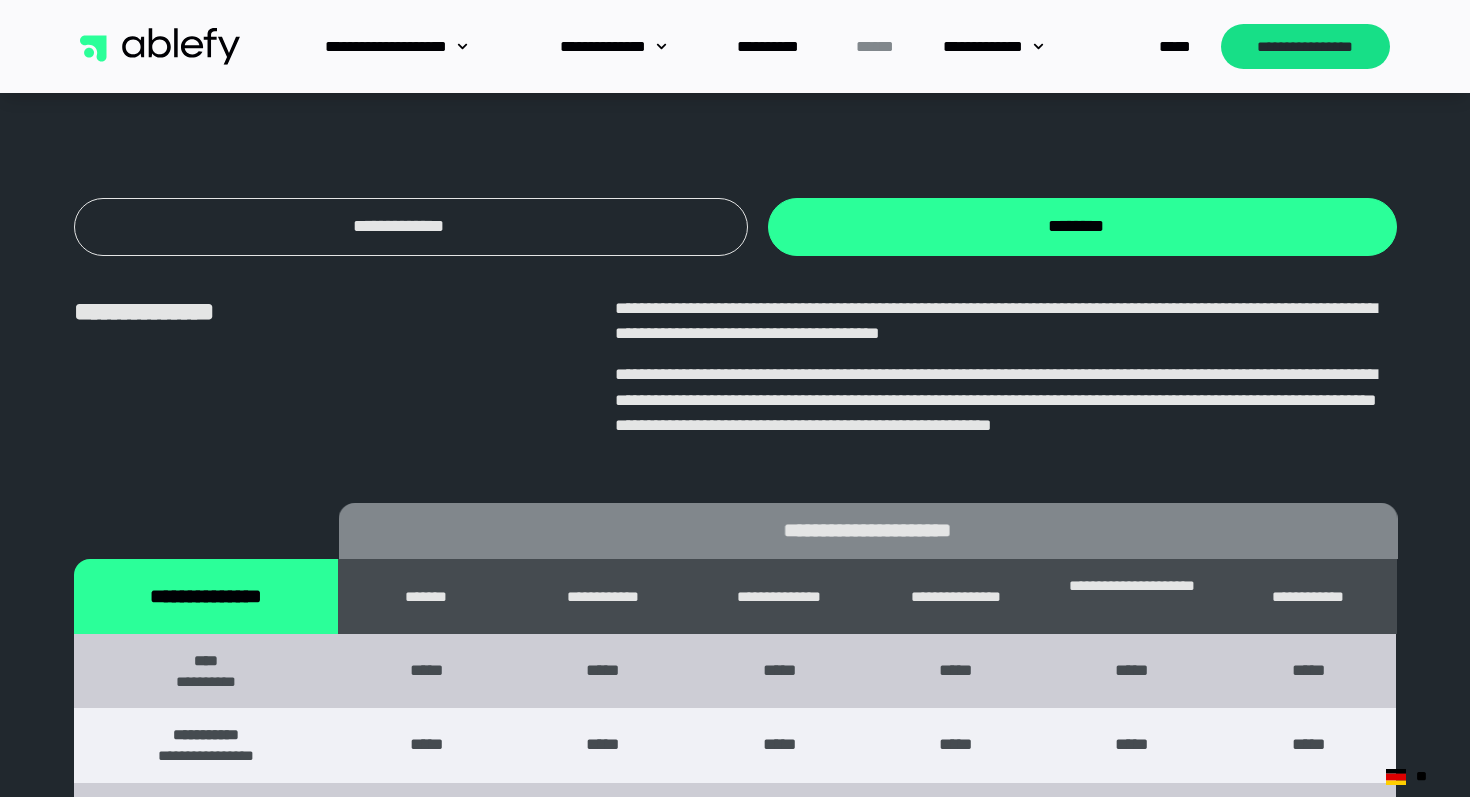 scroll, scrollTop: 2959, scrollLeft: 0, axis: vertical 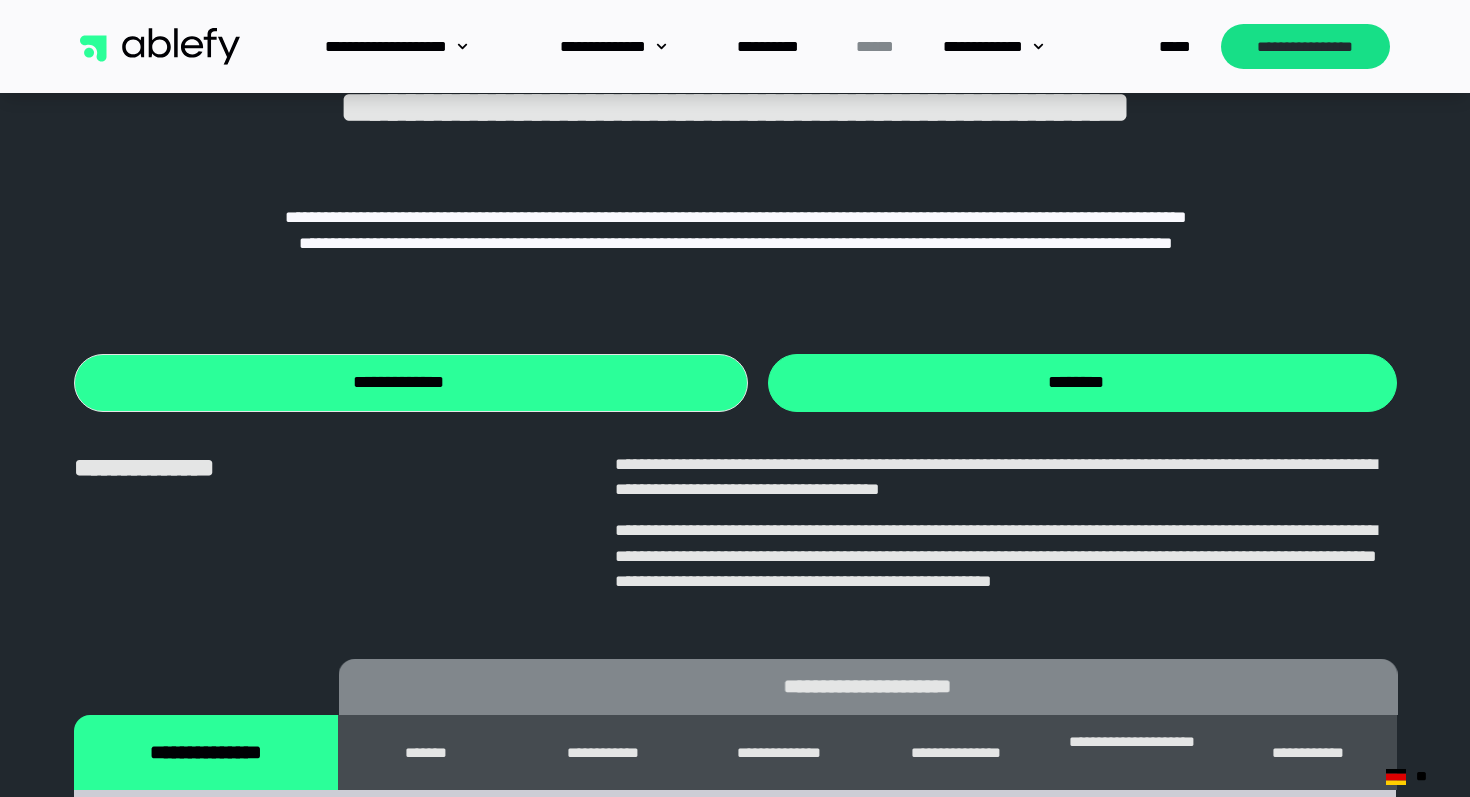 click on "**********" at bounding box center [411, 382] 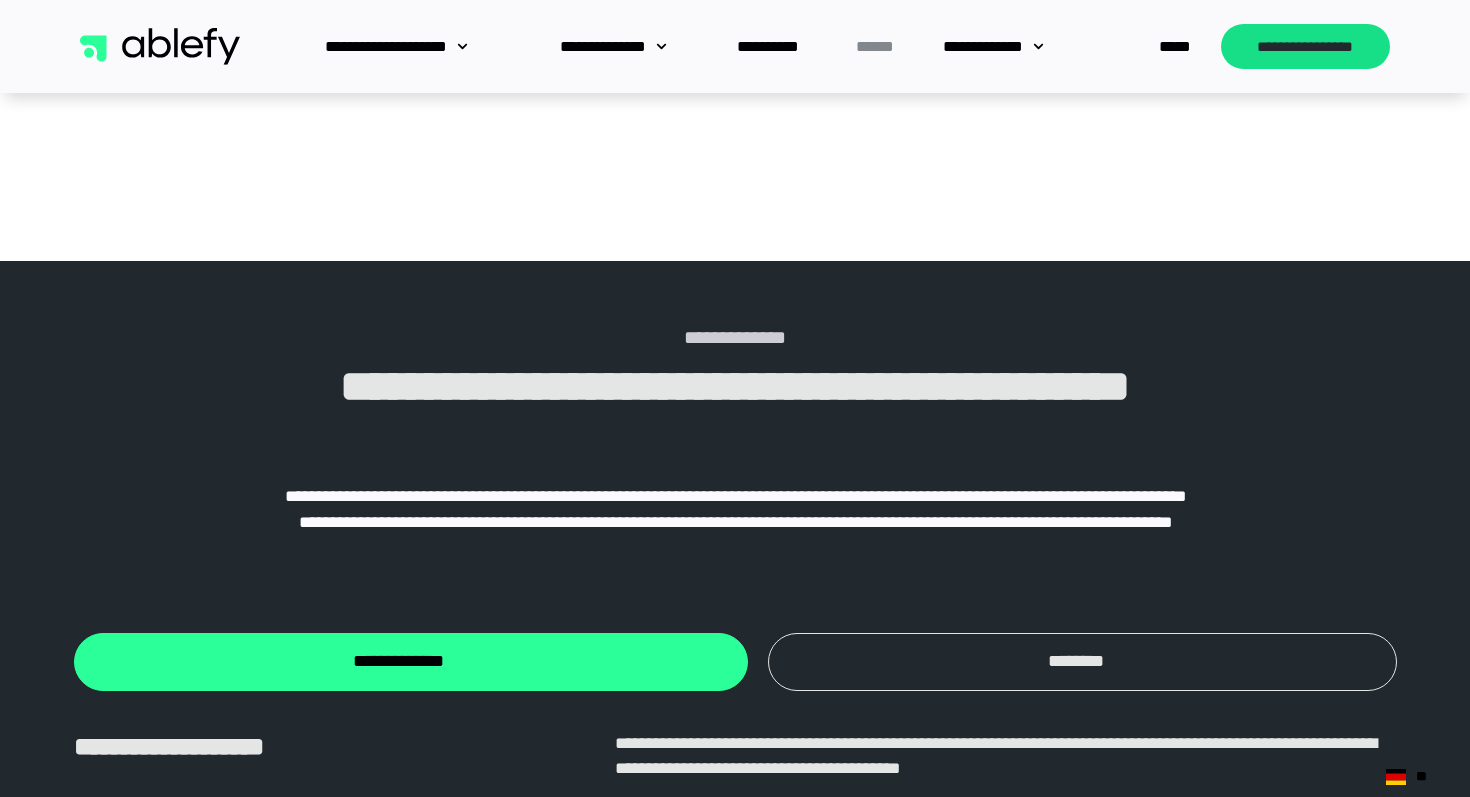 scroll, scrollTop: 2352, scrollLeft: 0, axis: vertical 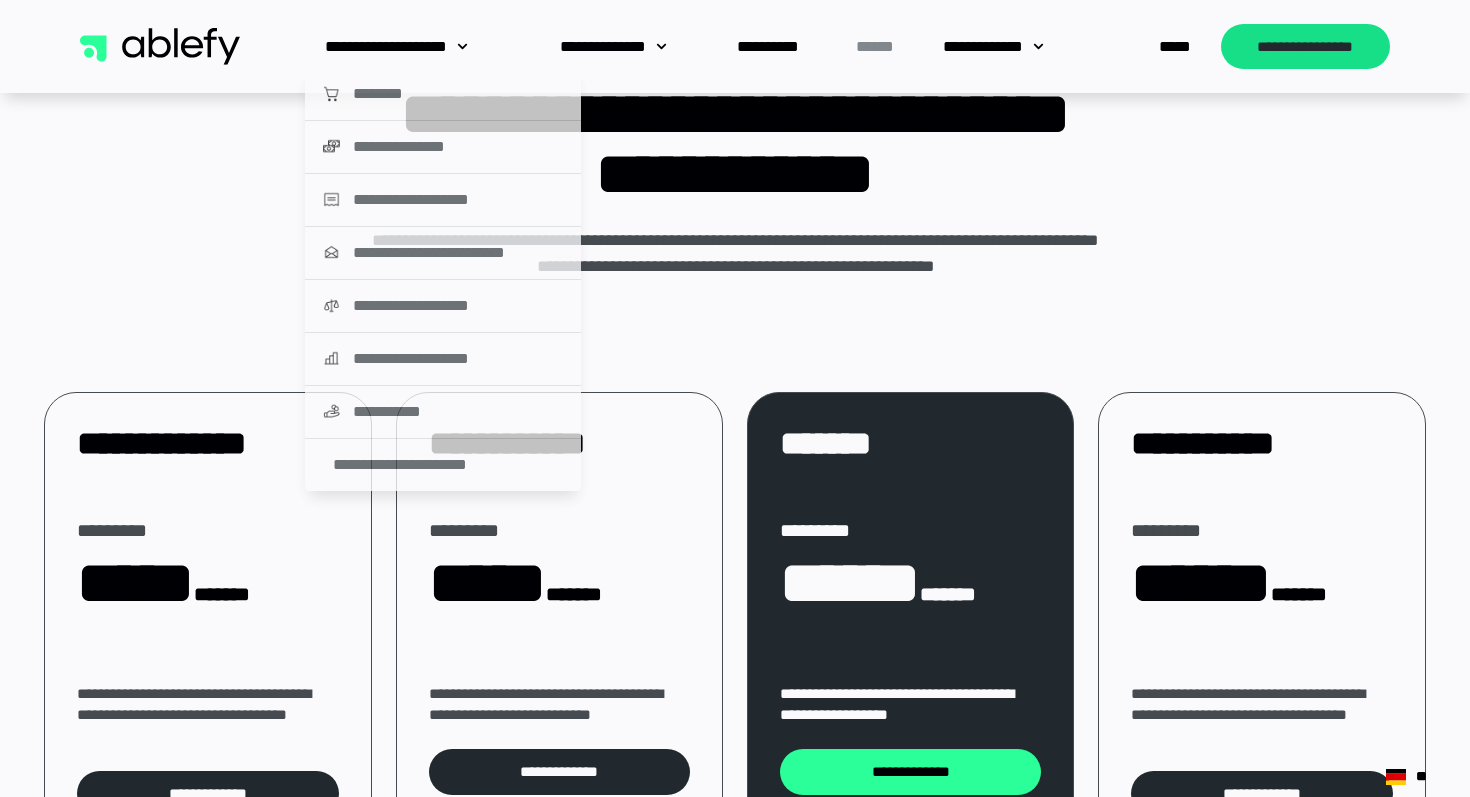 click at bounding box center (160, 47) 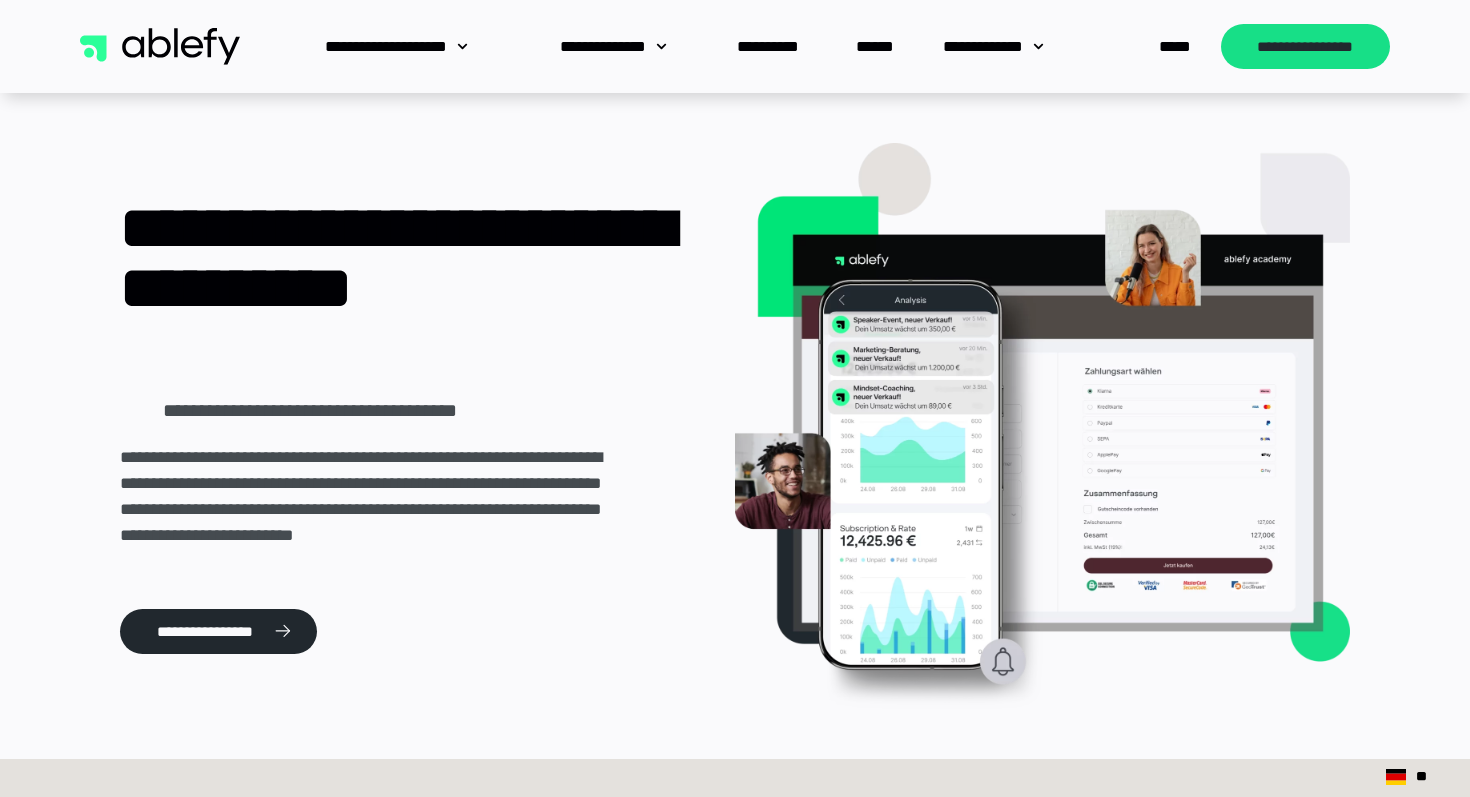 scroll, scrollTop: 0, scrollLeft: 0, axis: both 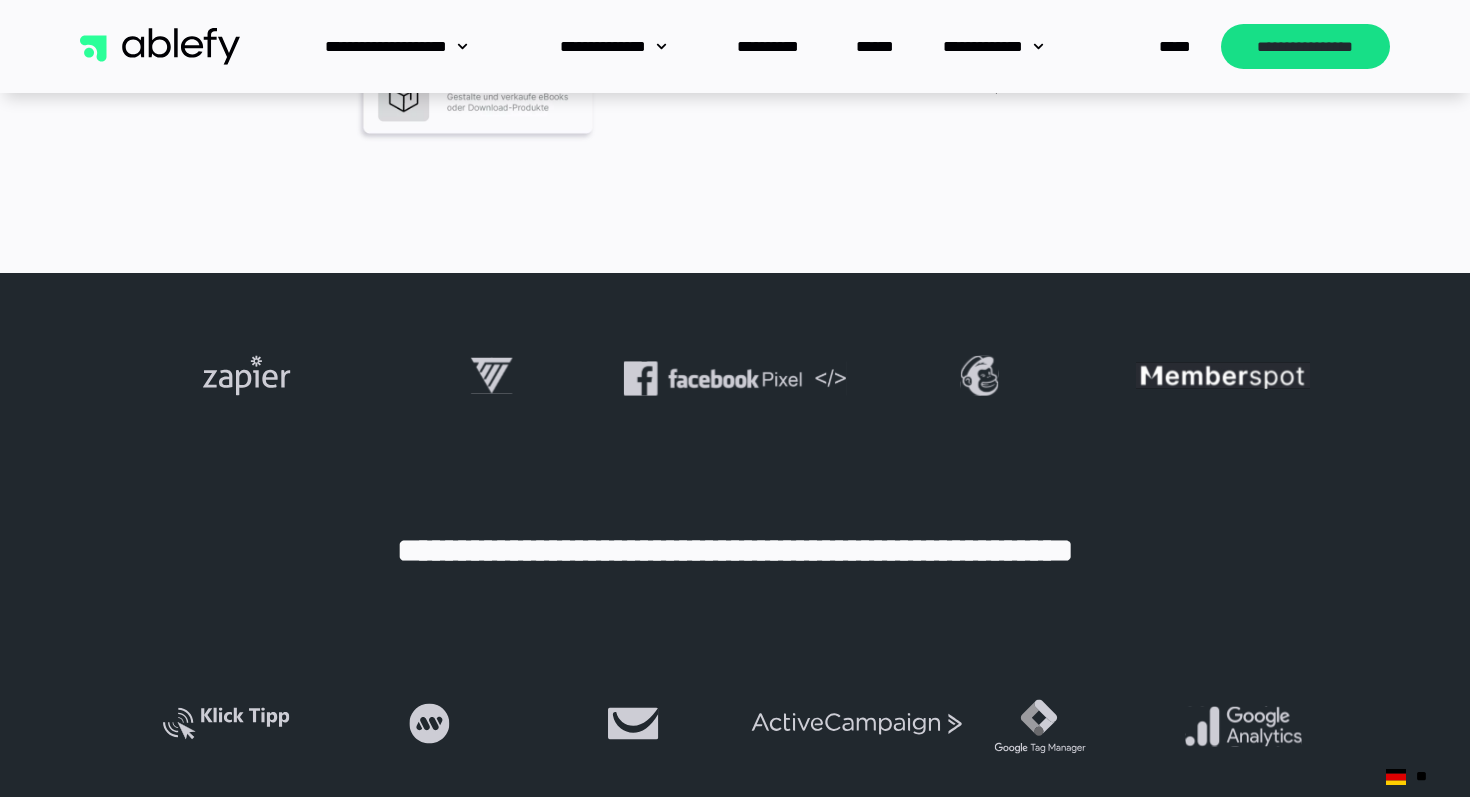 click 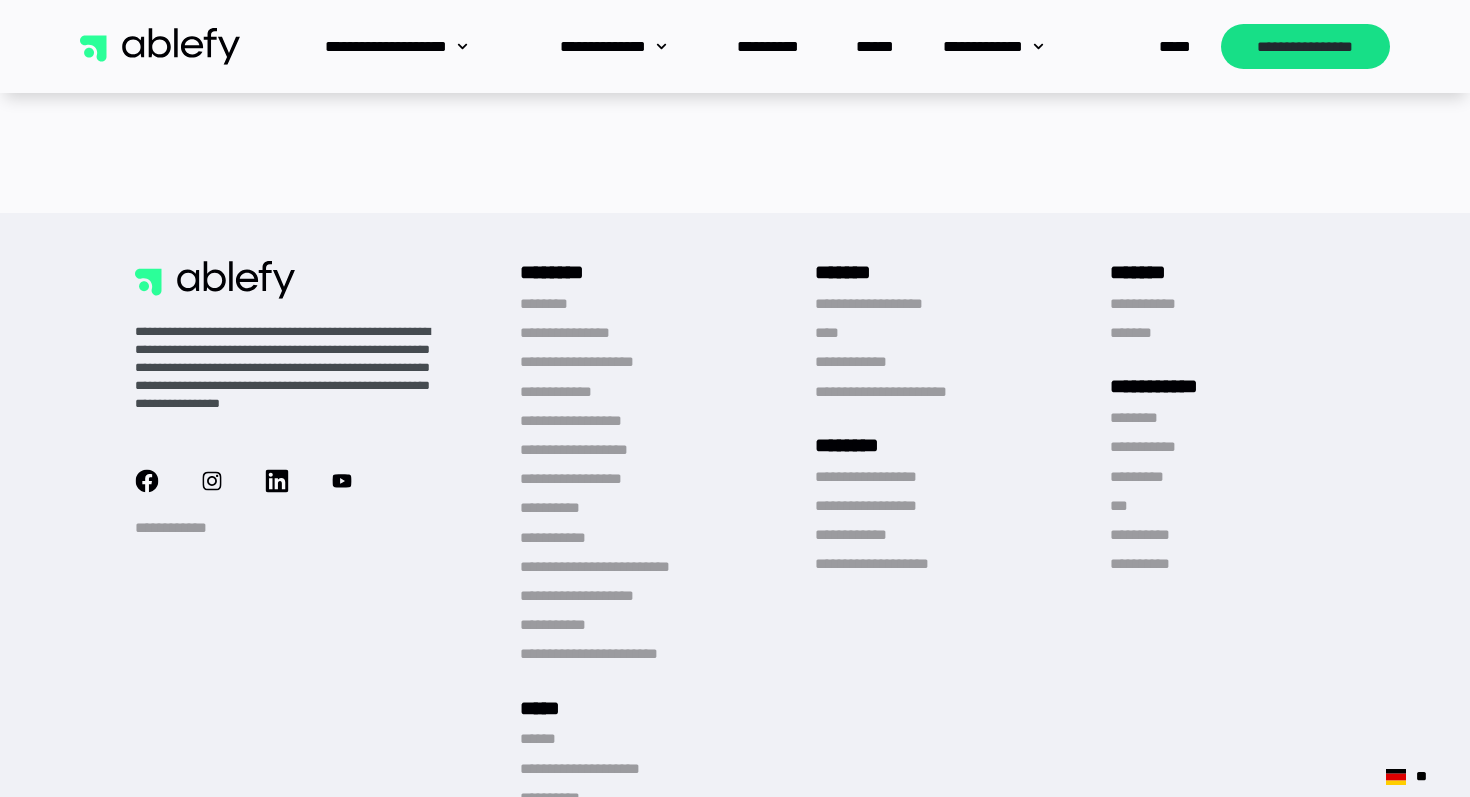 scroll, scrollTop: 6814, scrollLeft: 0, axis: vertical 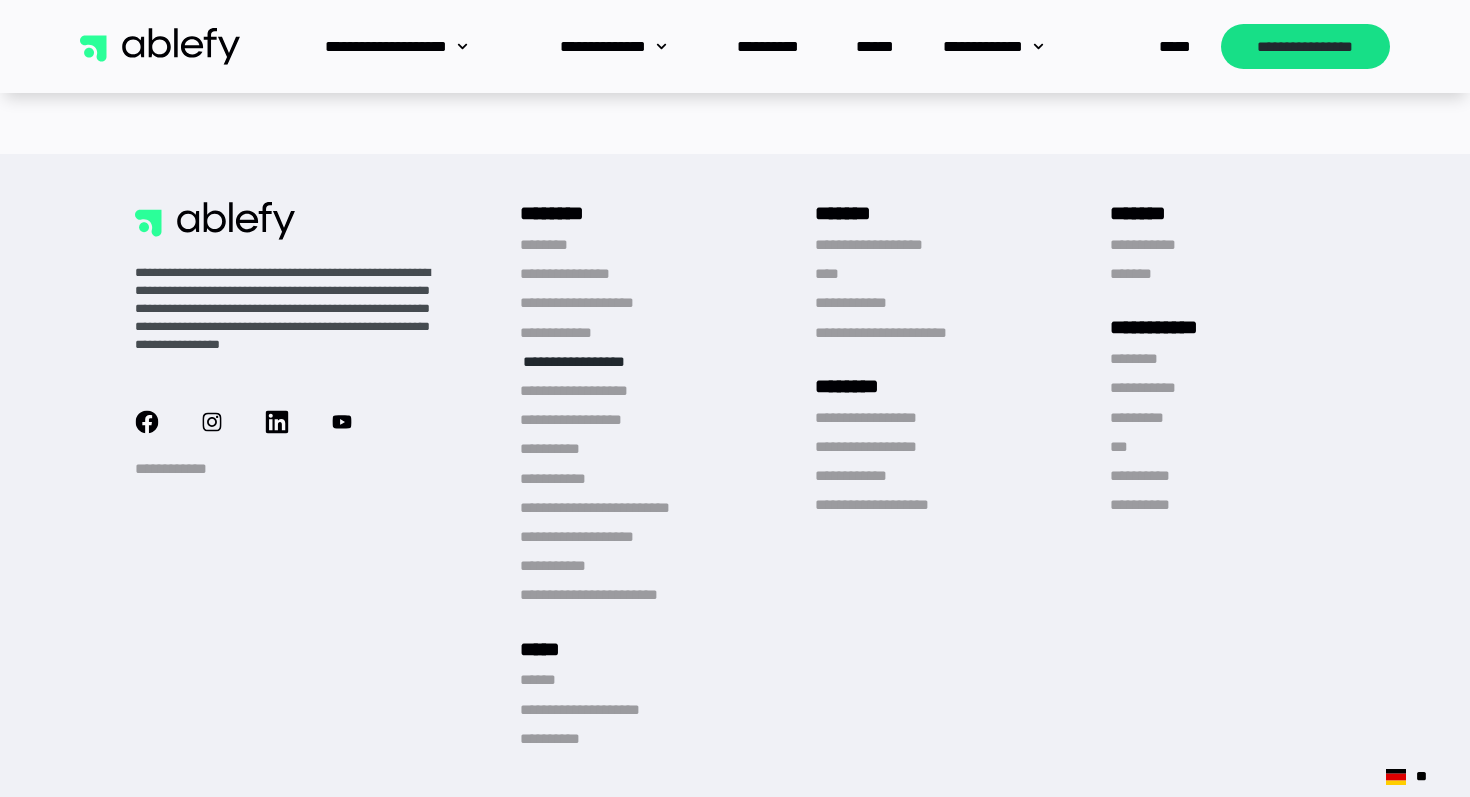 click on "**********" at bounding box center (591, 361) 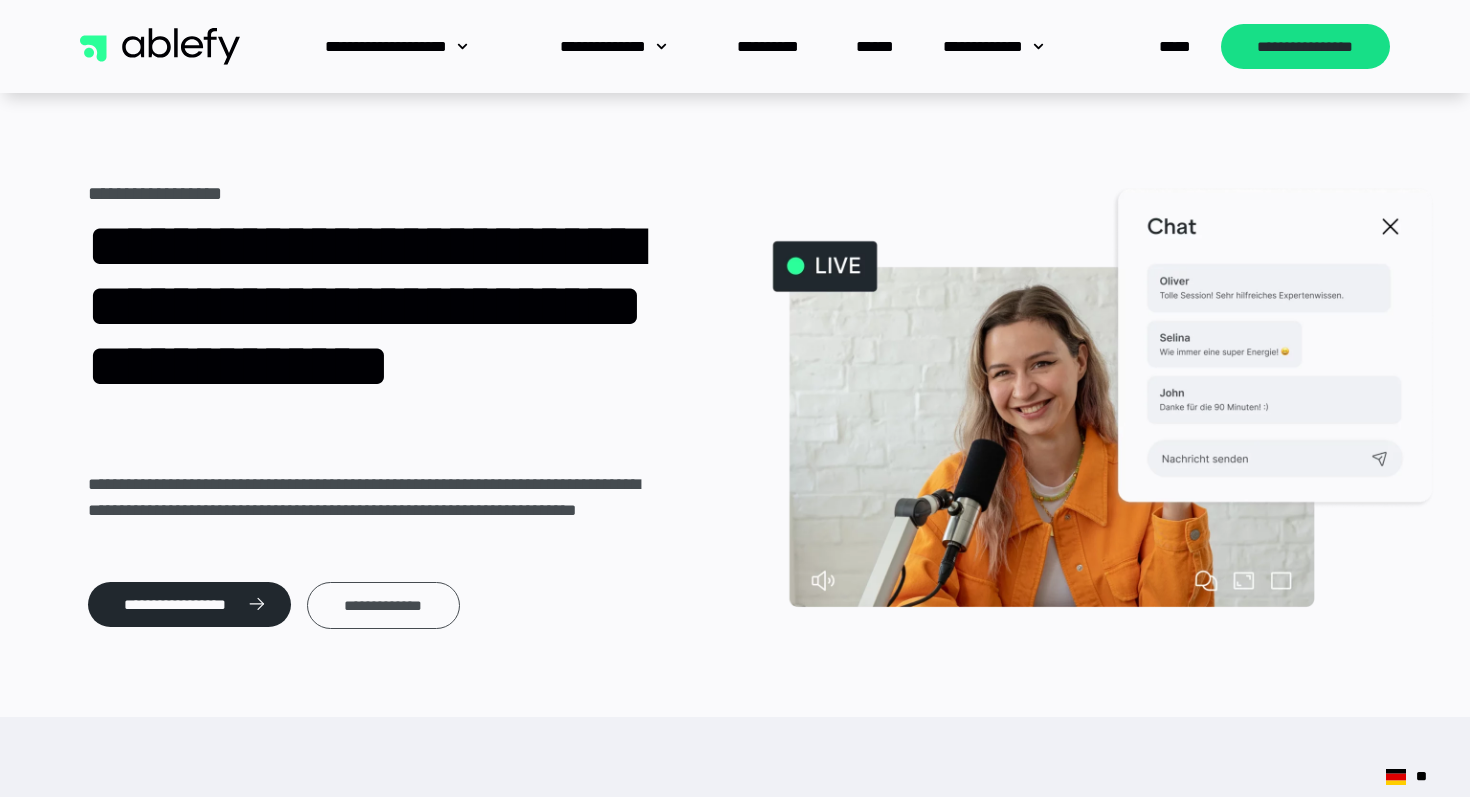 scroll, scrollTop: 0, scrollLeft: 0, axis: both 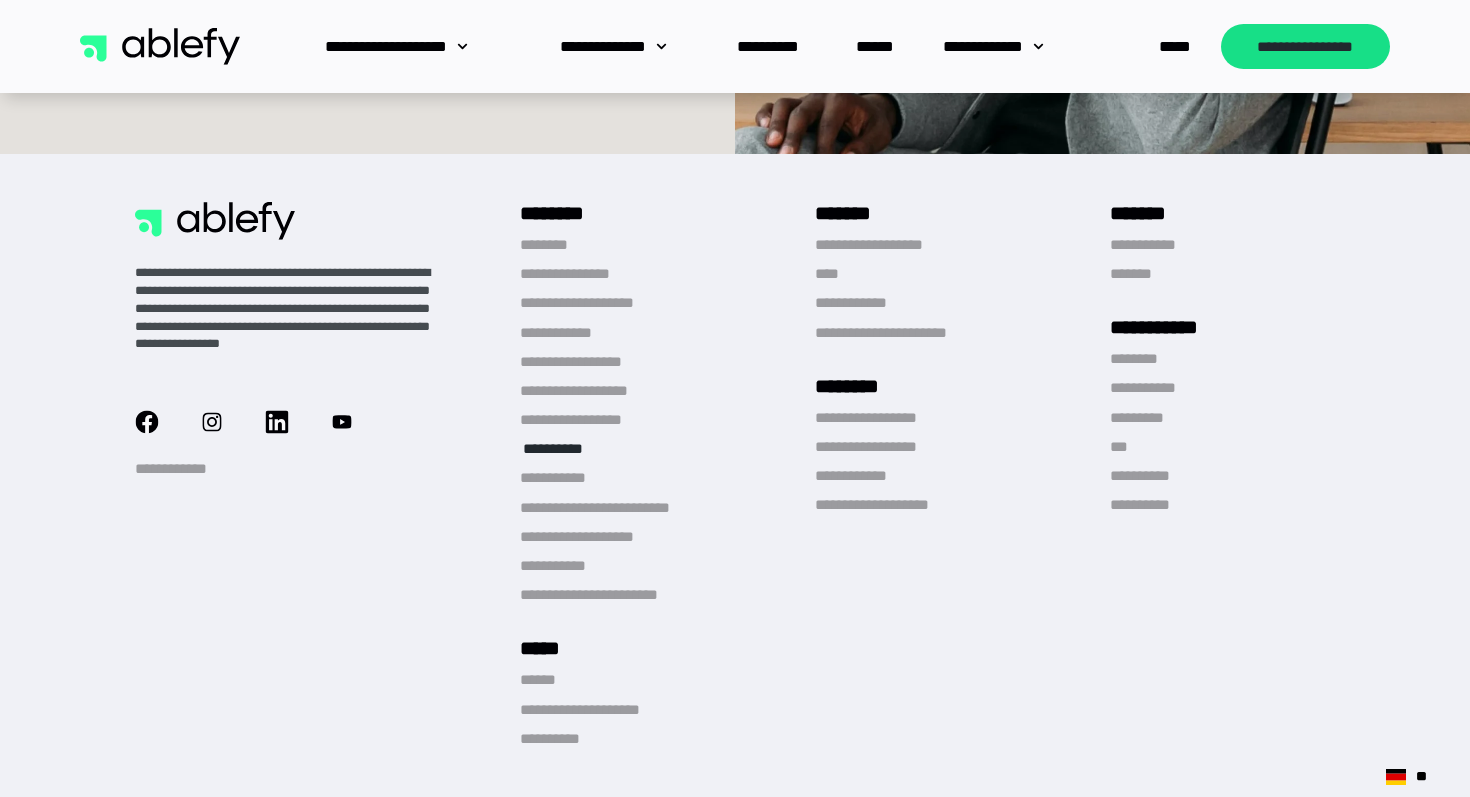 click on "**********" at bounding box center (563, 448) 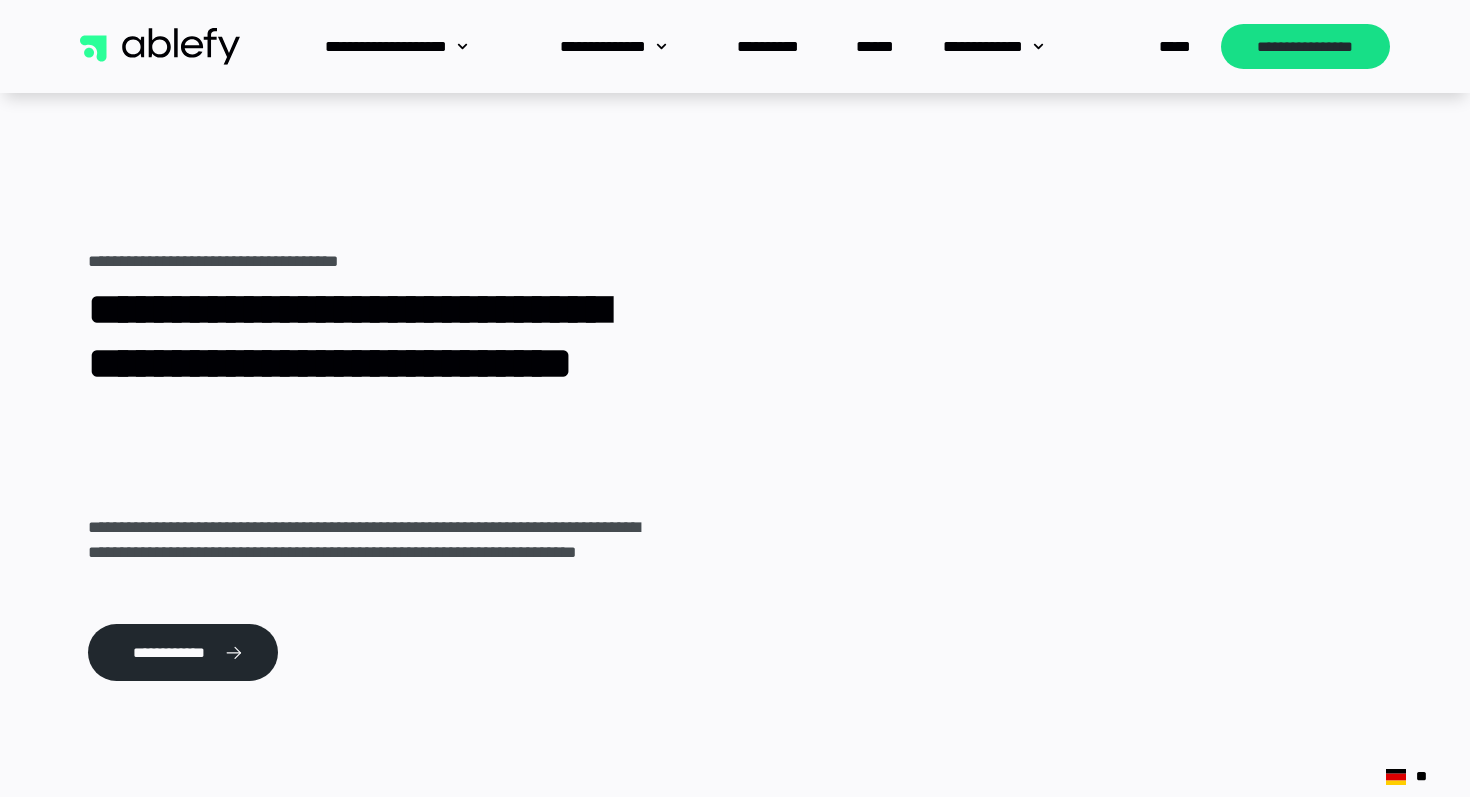 scroll, scrollTop: 0, scrollLeft: 0, axis: both 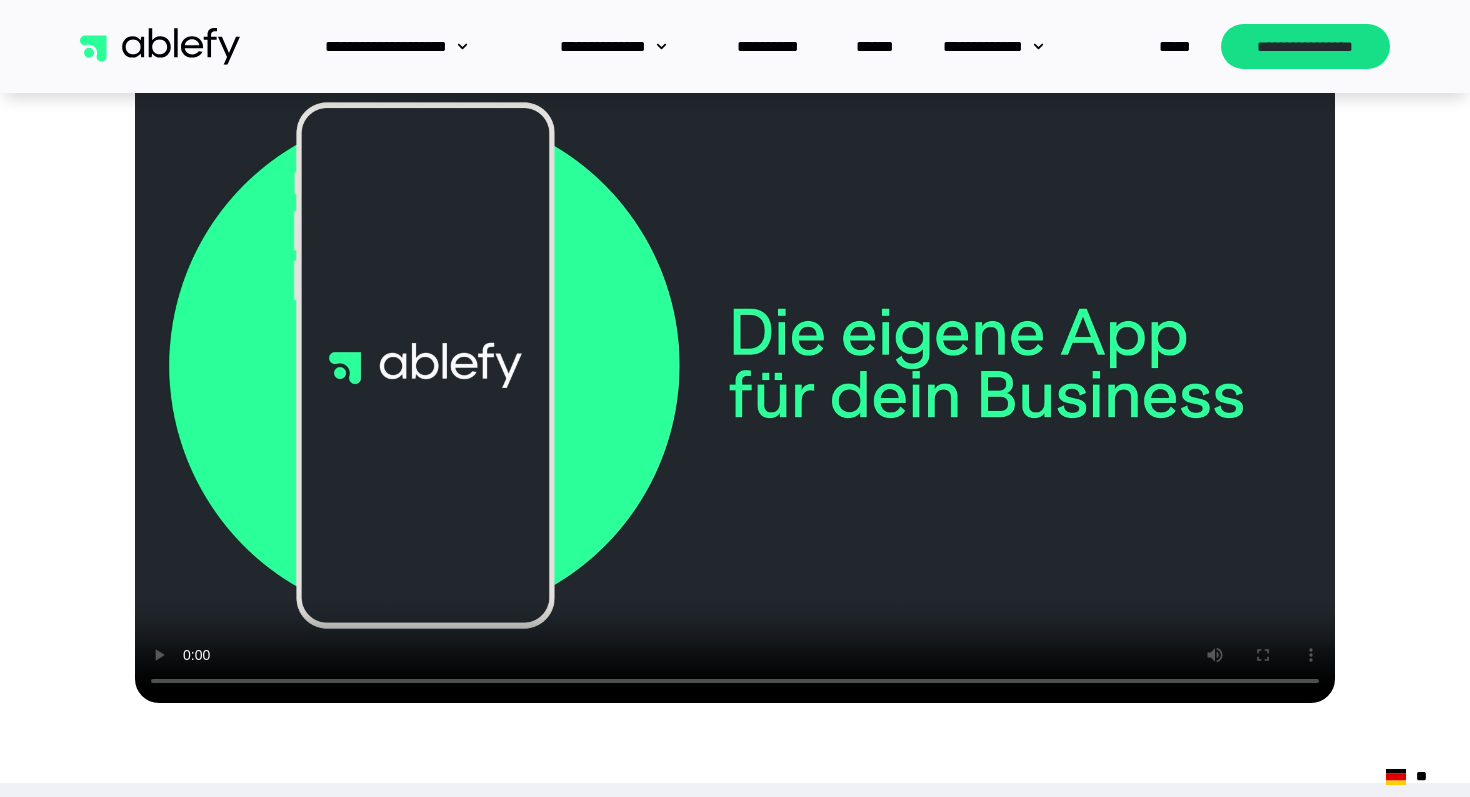 type 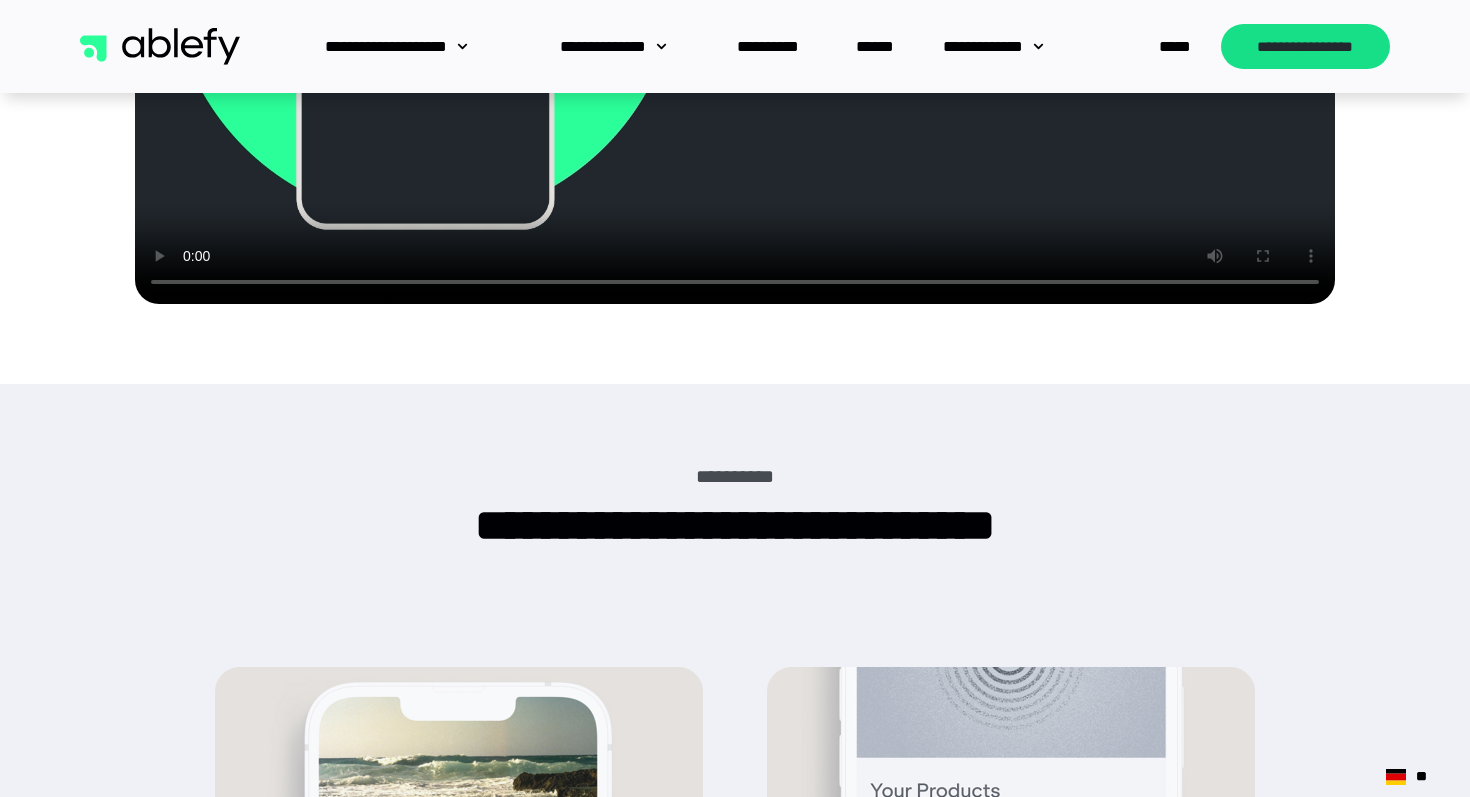 scroll, scrollTop: 1409, scrollLeft: 0, axis: vertical 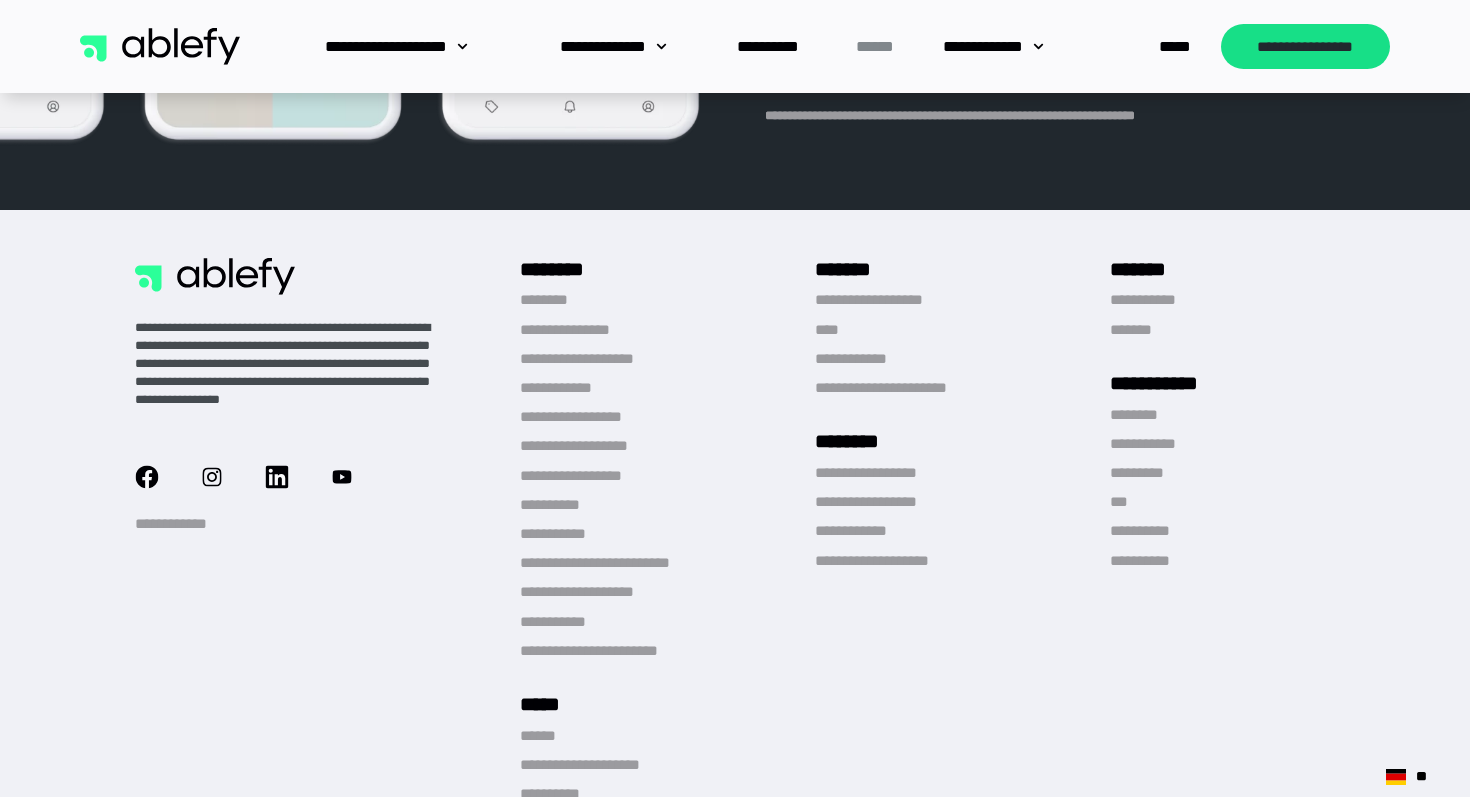 click on "******" 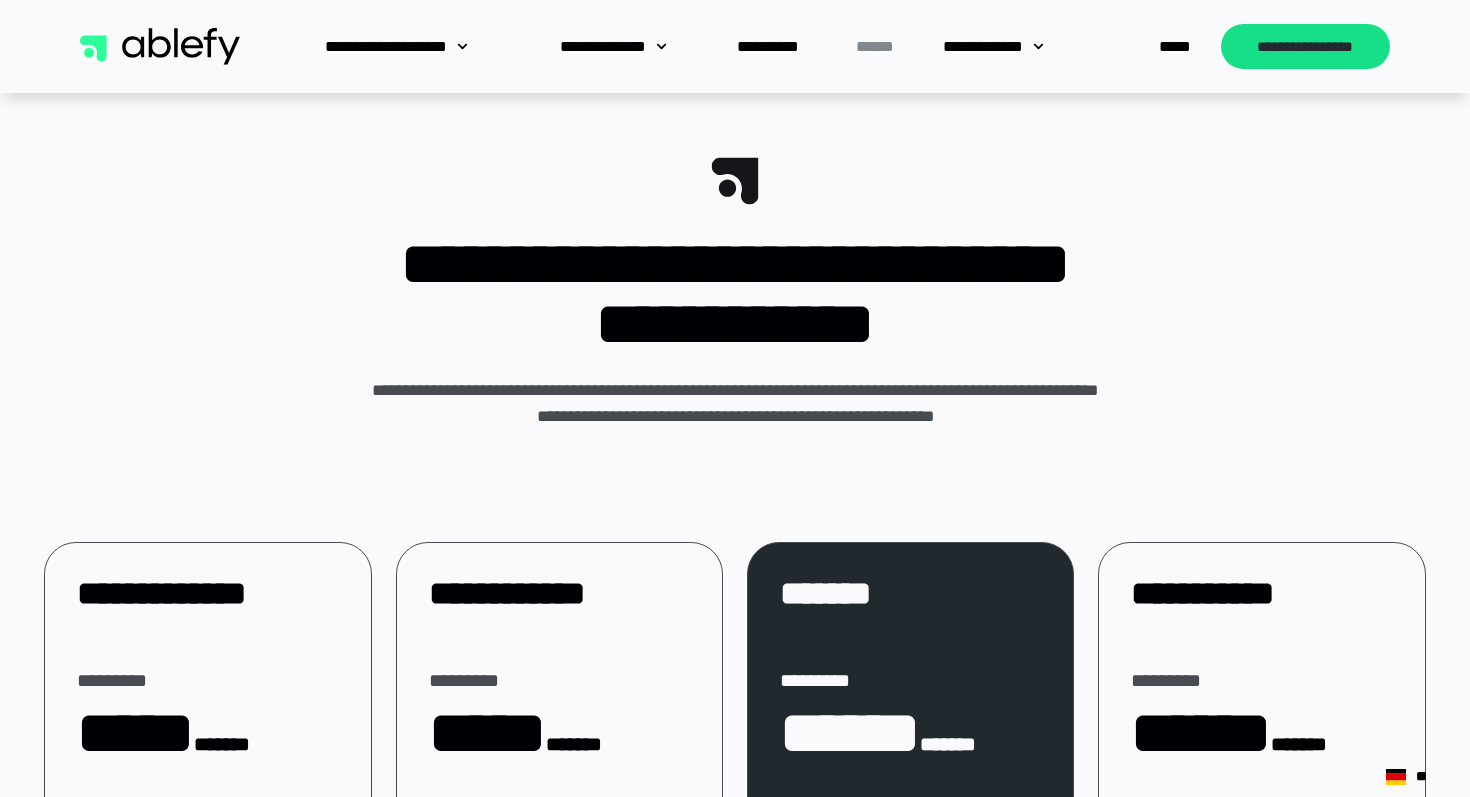 scroll, scrollTop: 0, scrollLeft: 0, axis: both 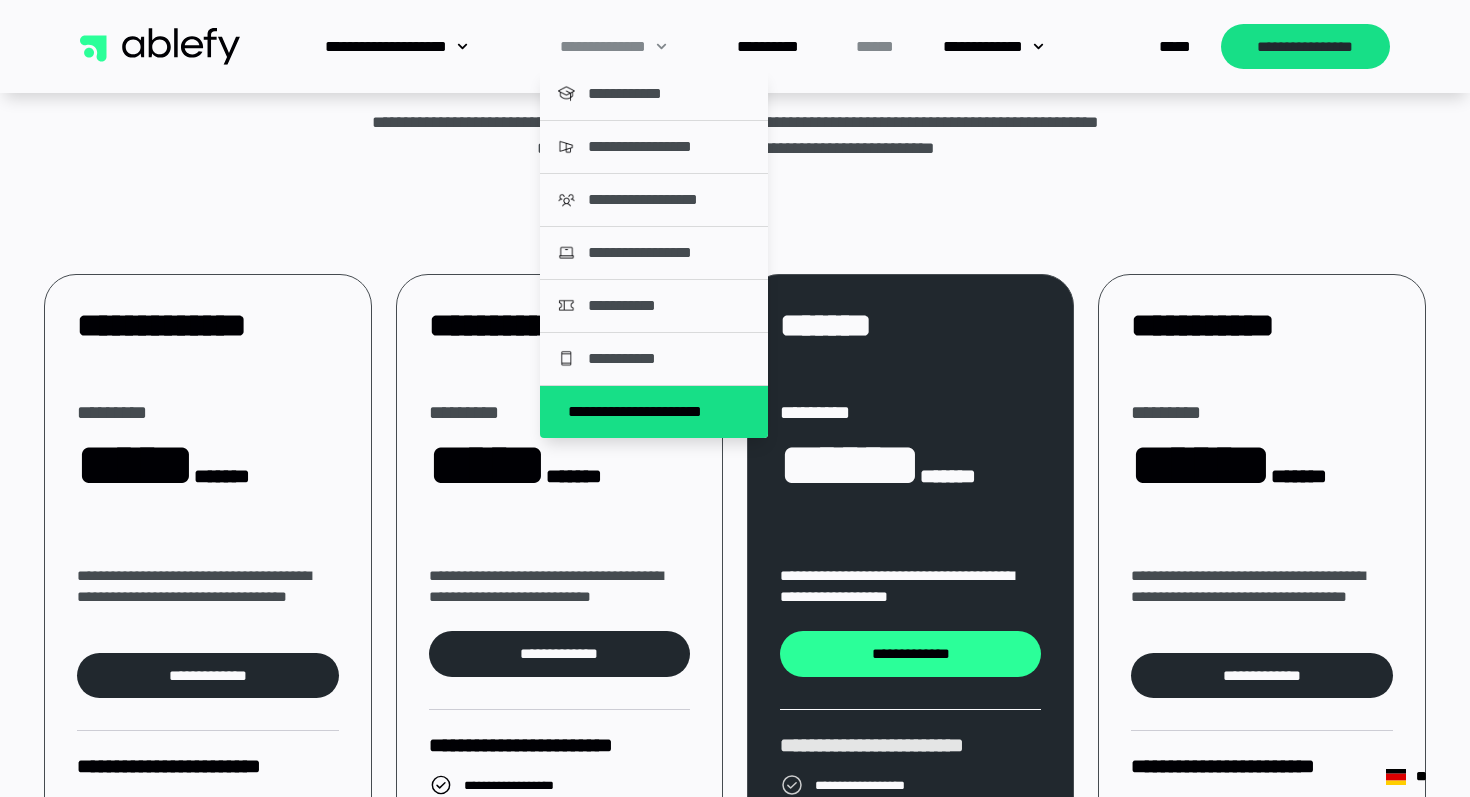 click on "**********" 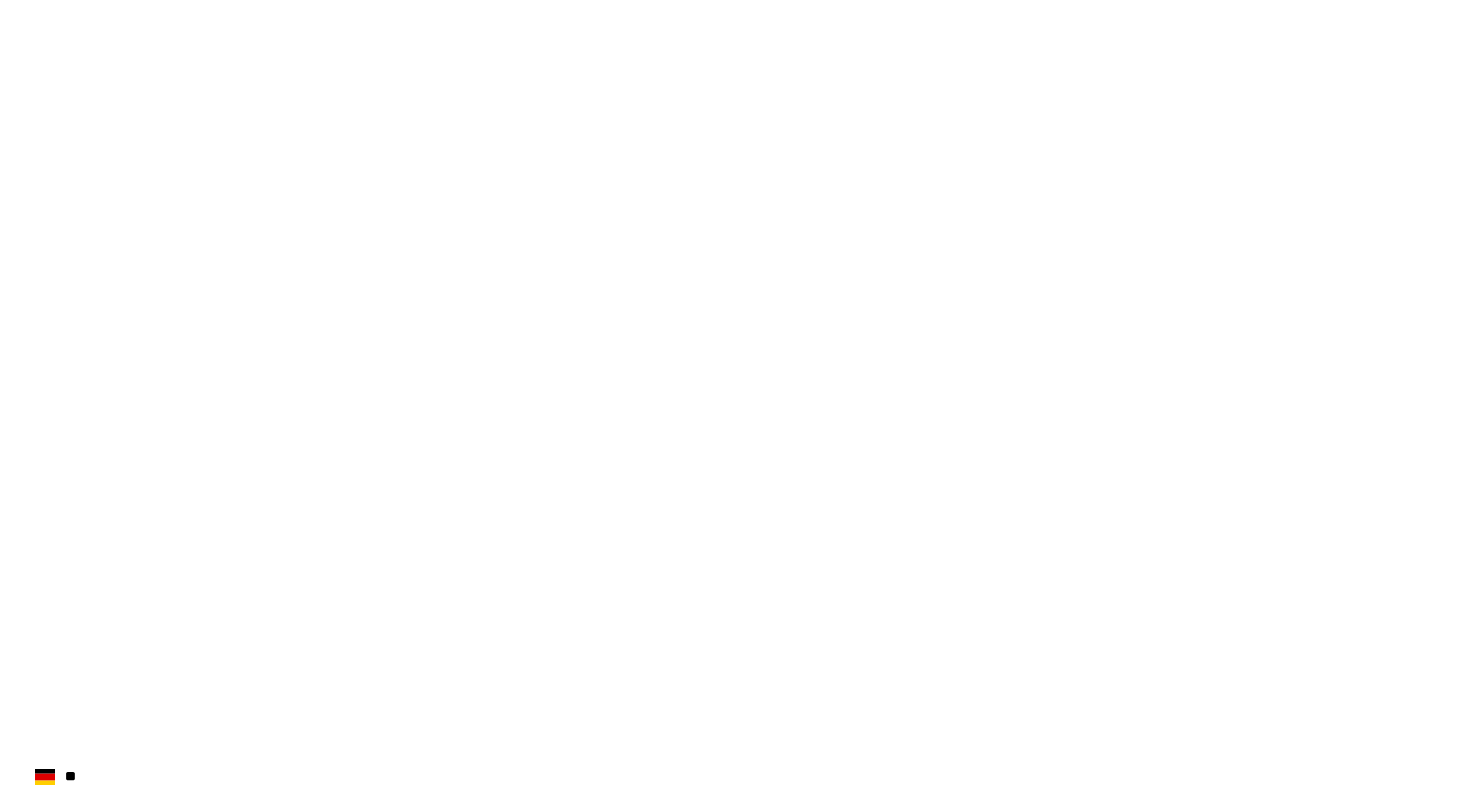 scroll, scrollTop: 0, scrollLeft: 0, axis: both 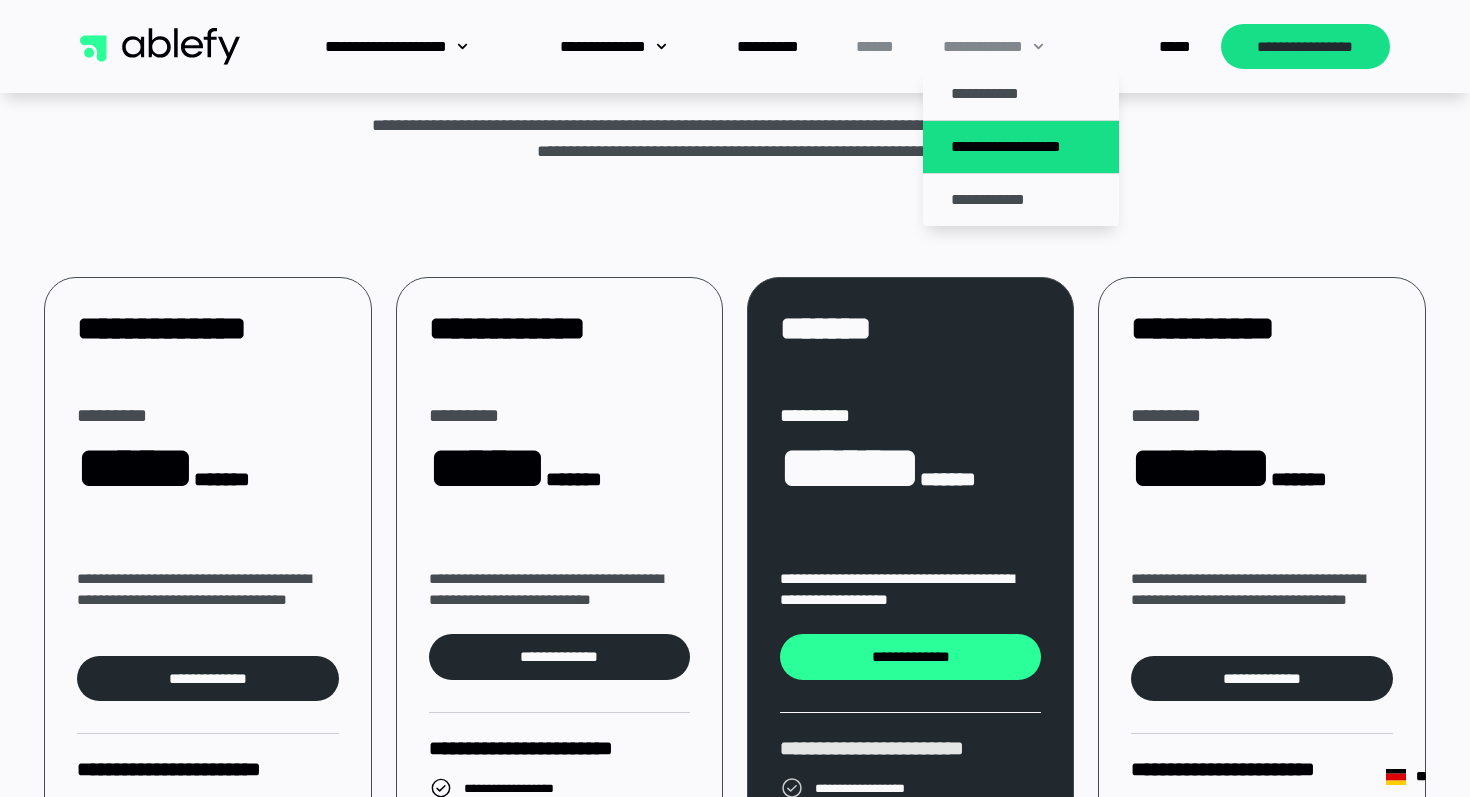 click on "**********" 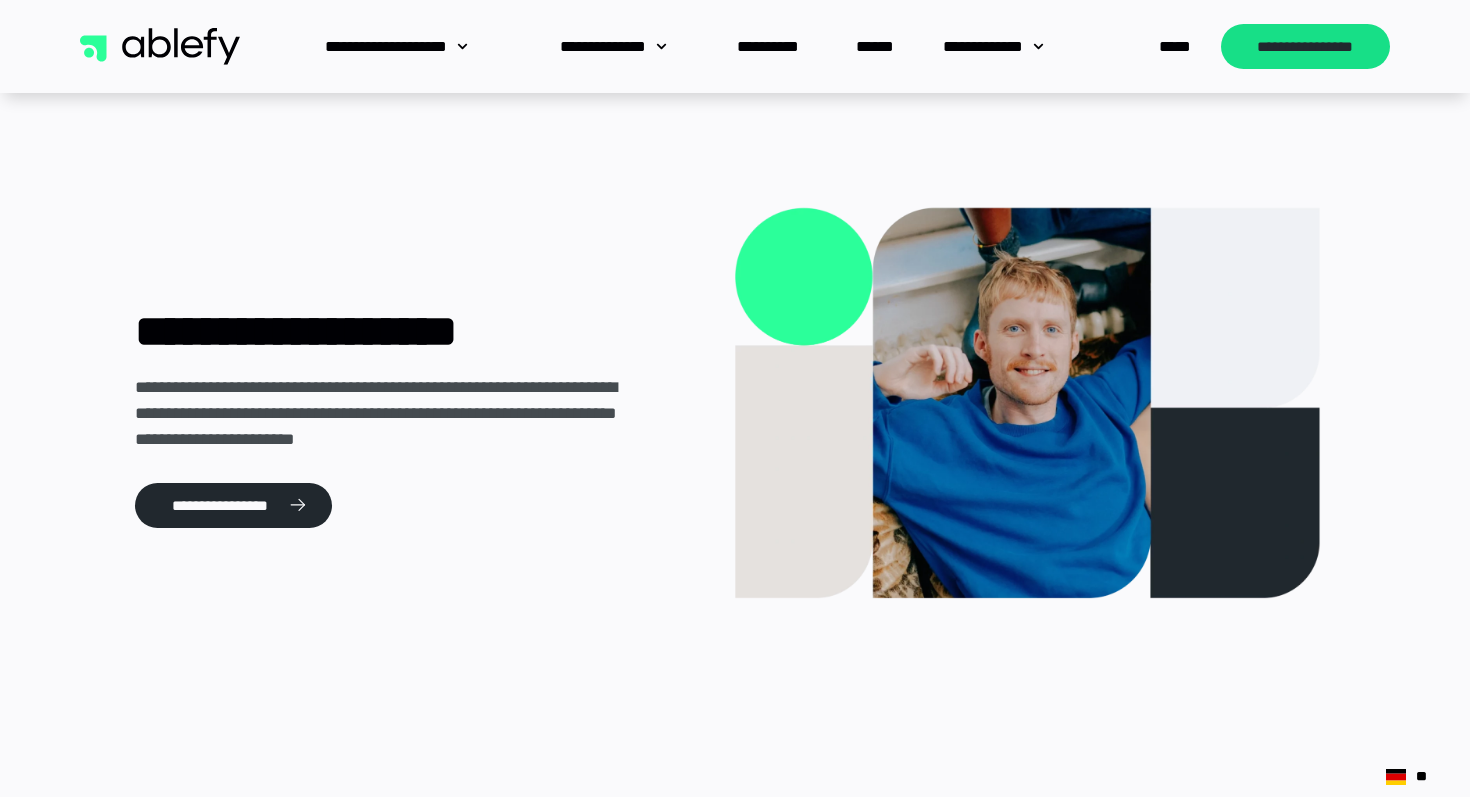 scroll, scrollTop: 0, scrollLeft: 0, axis: both 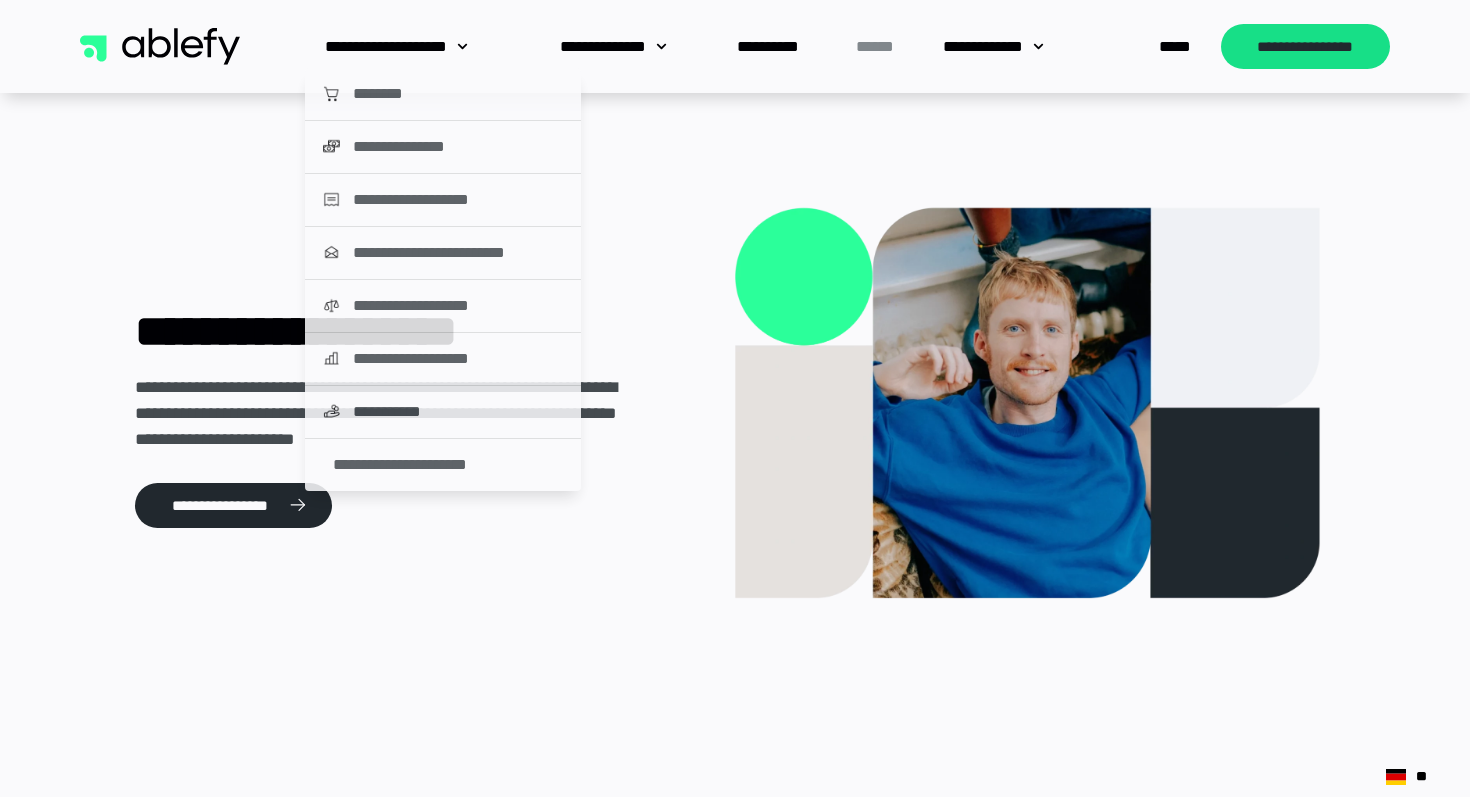 click on "******" 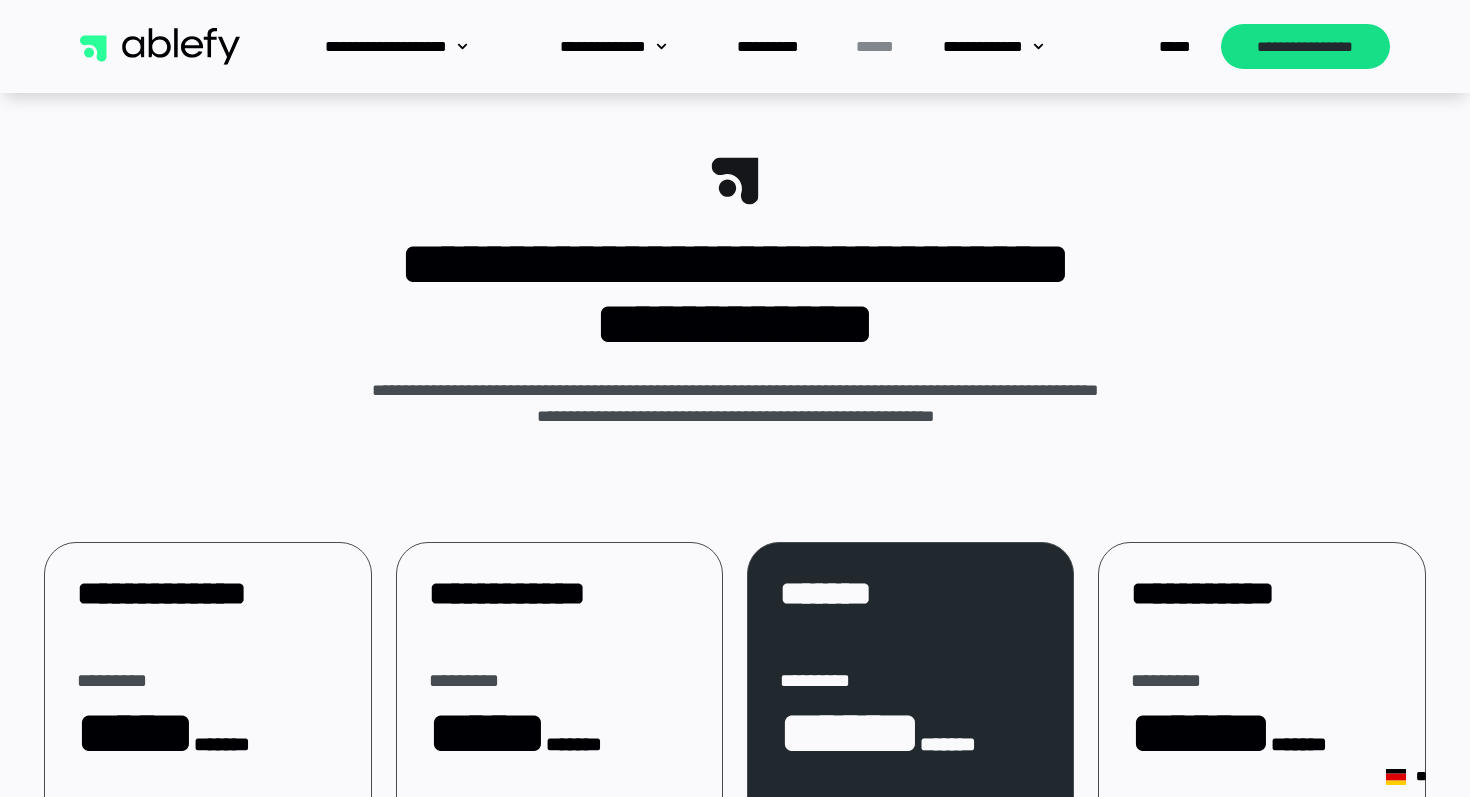 scroll, scrollTop: 0, scrollLeft: 0, axis: both 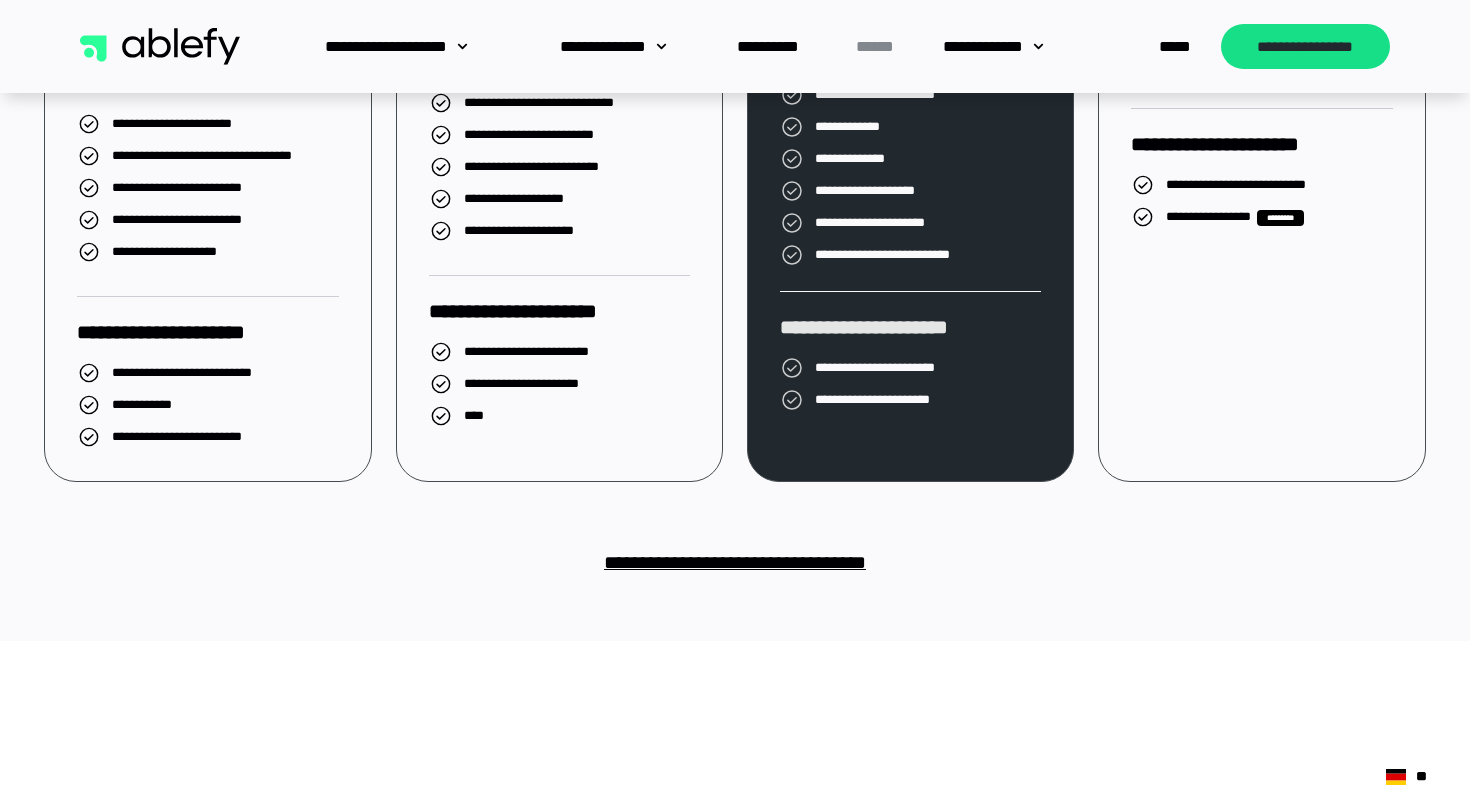 click on "**********" at bounding box center [735, 562] 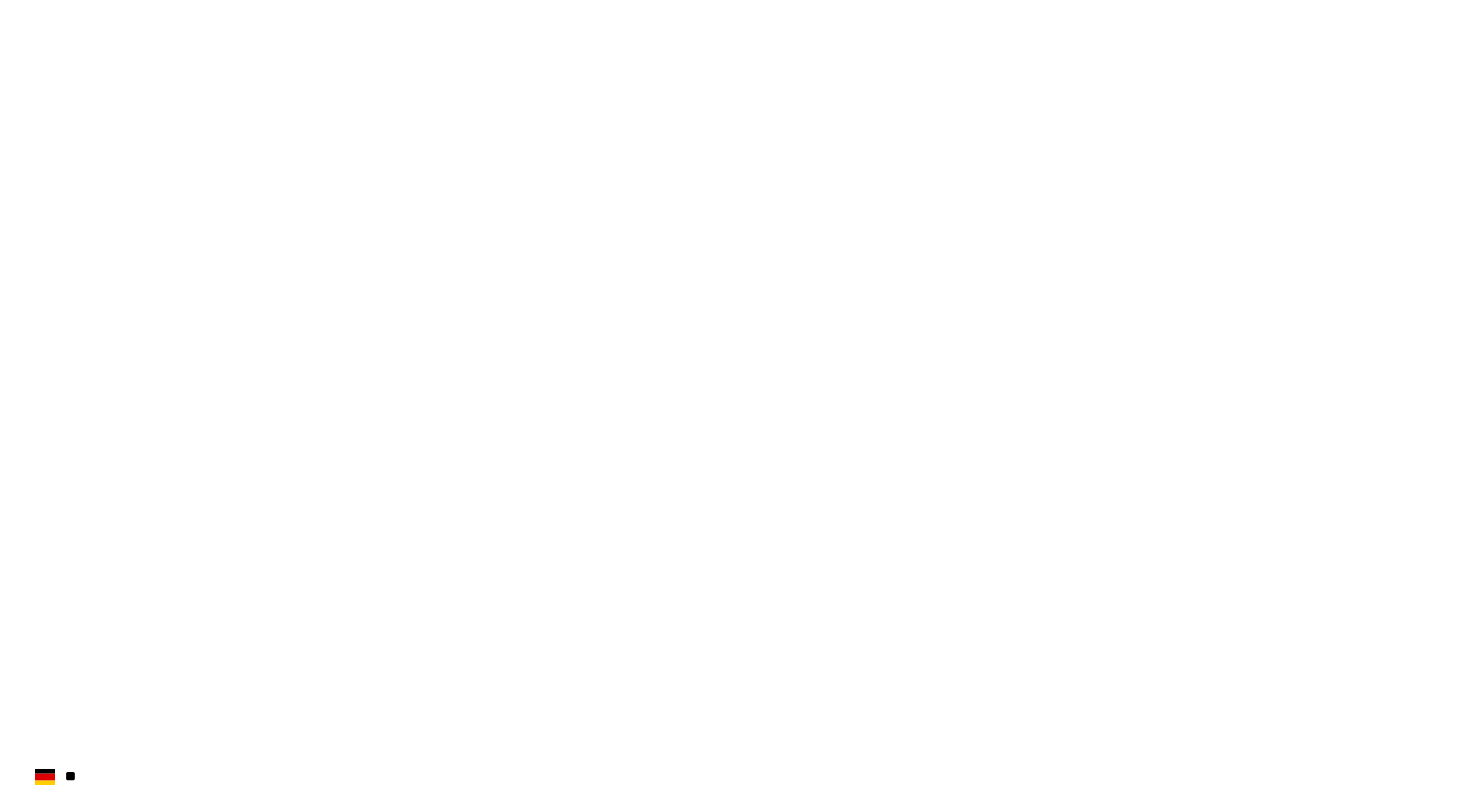 scroll, scrollTop: 0, scrollLeft: 0, axis: both 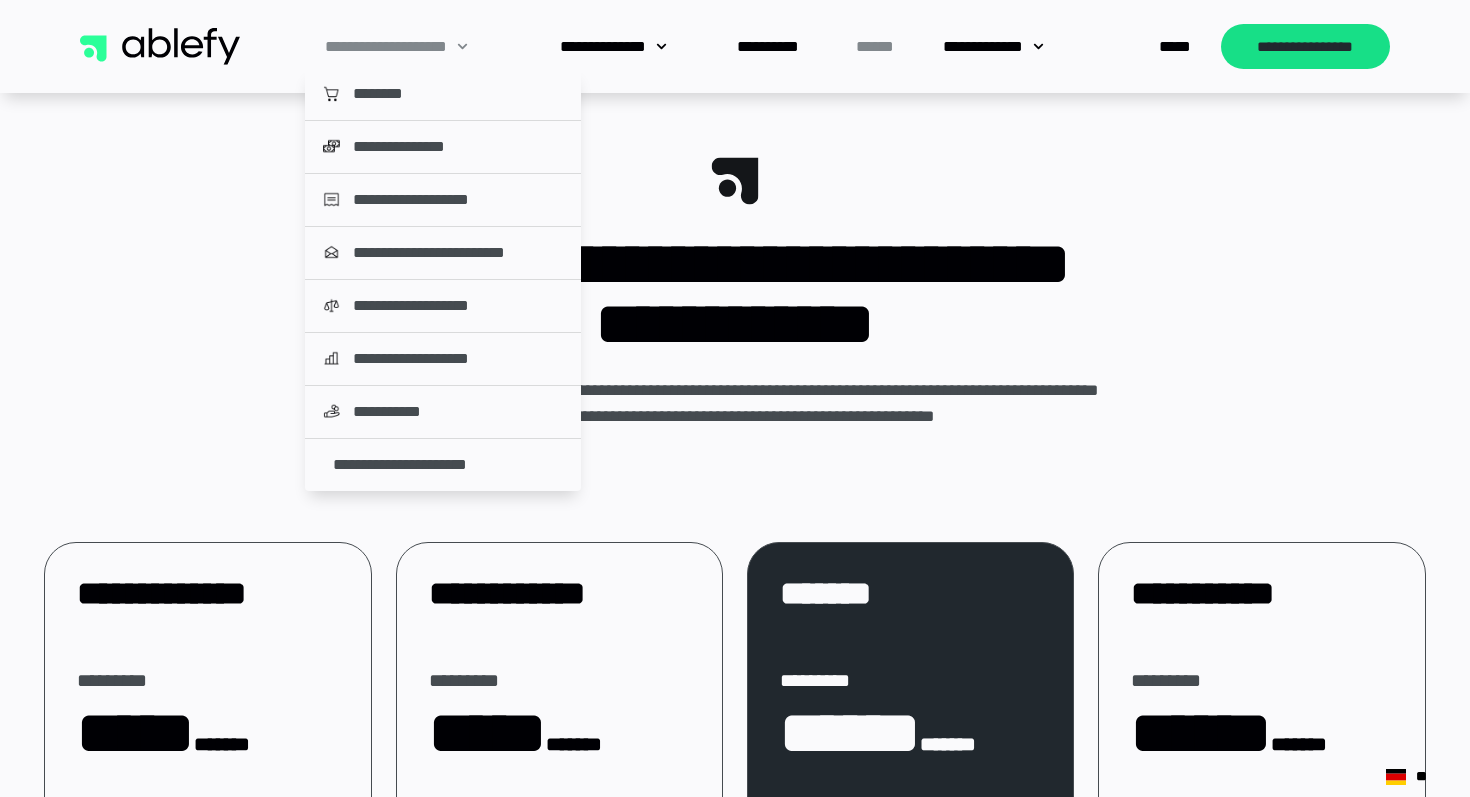 click at bounding box center [160, 47] 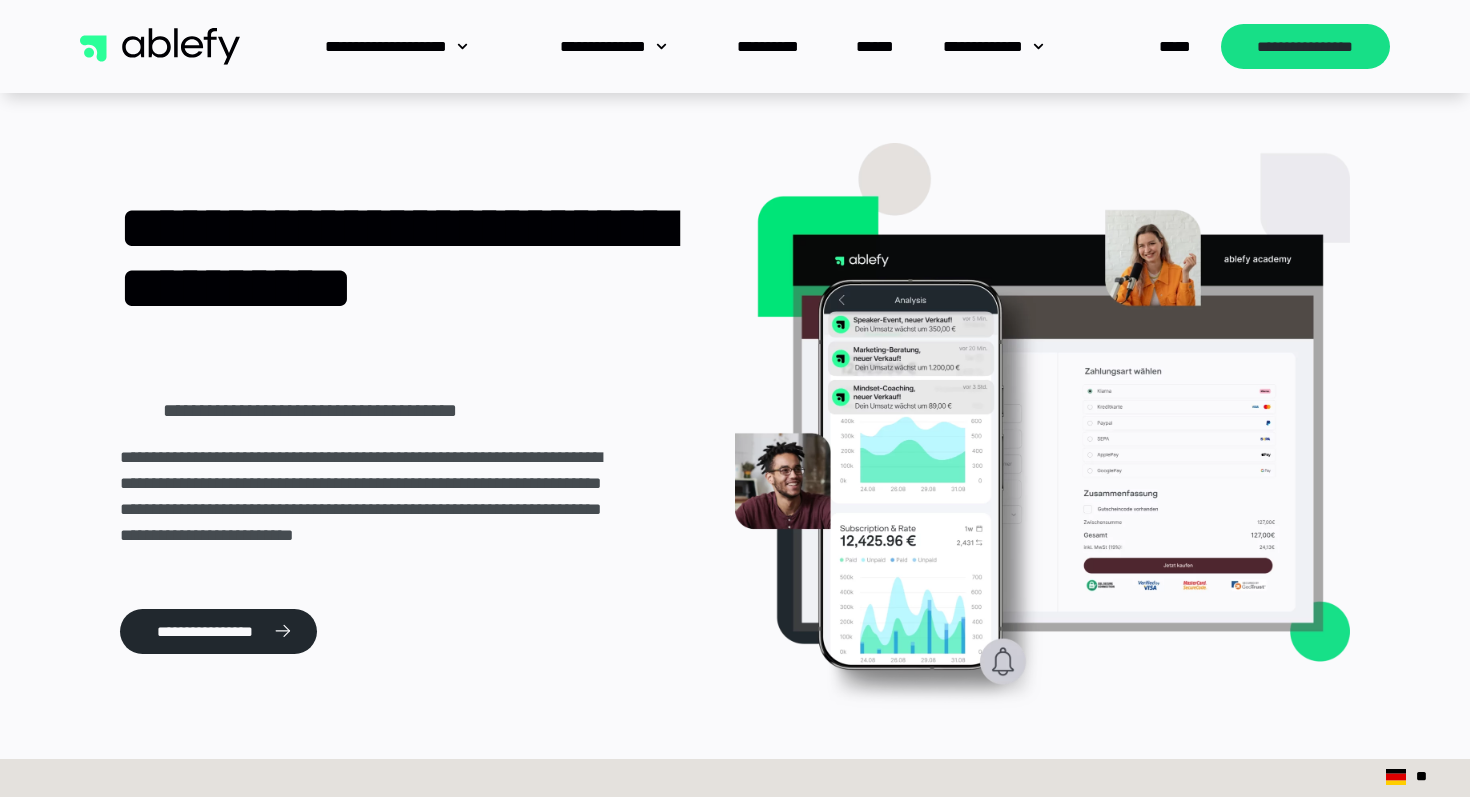 scroll, scrollTop: 0, scrollLeft: 0, axis: both 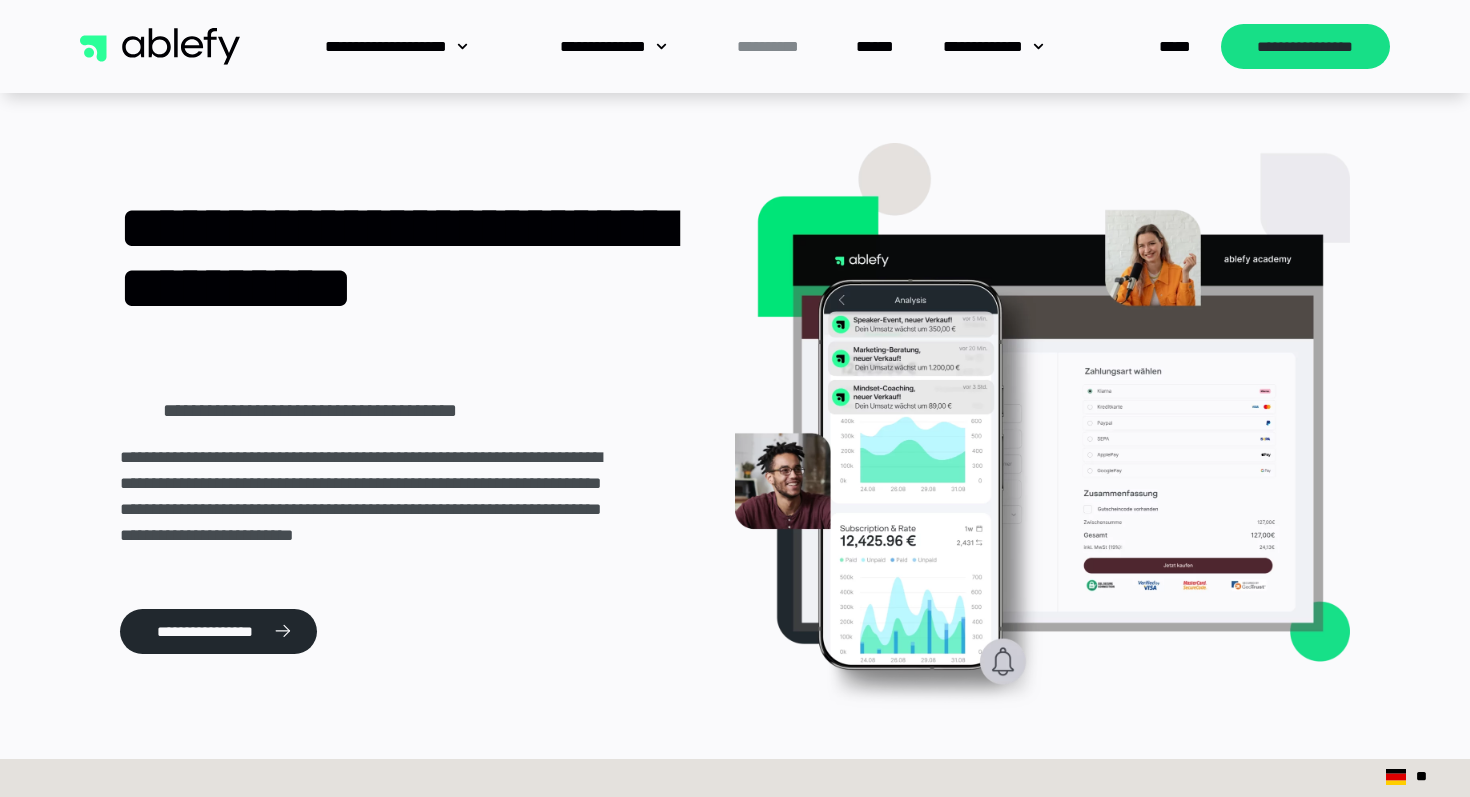 click on "**********" 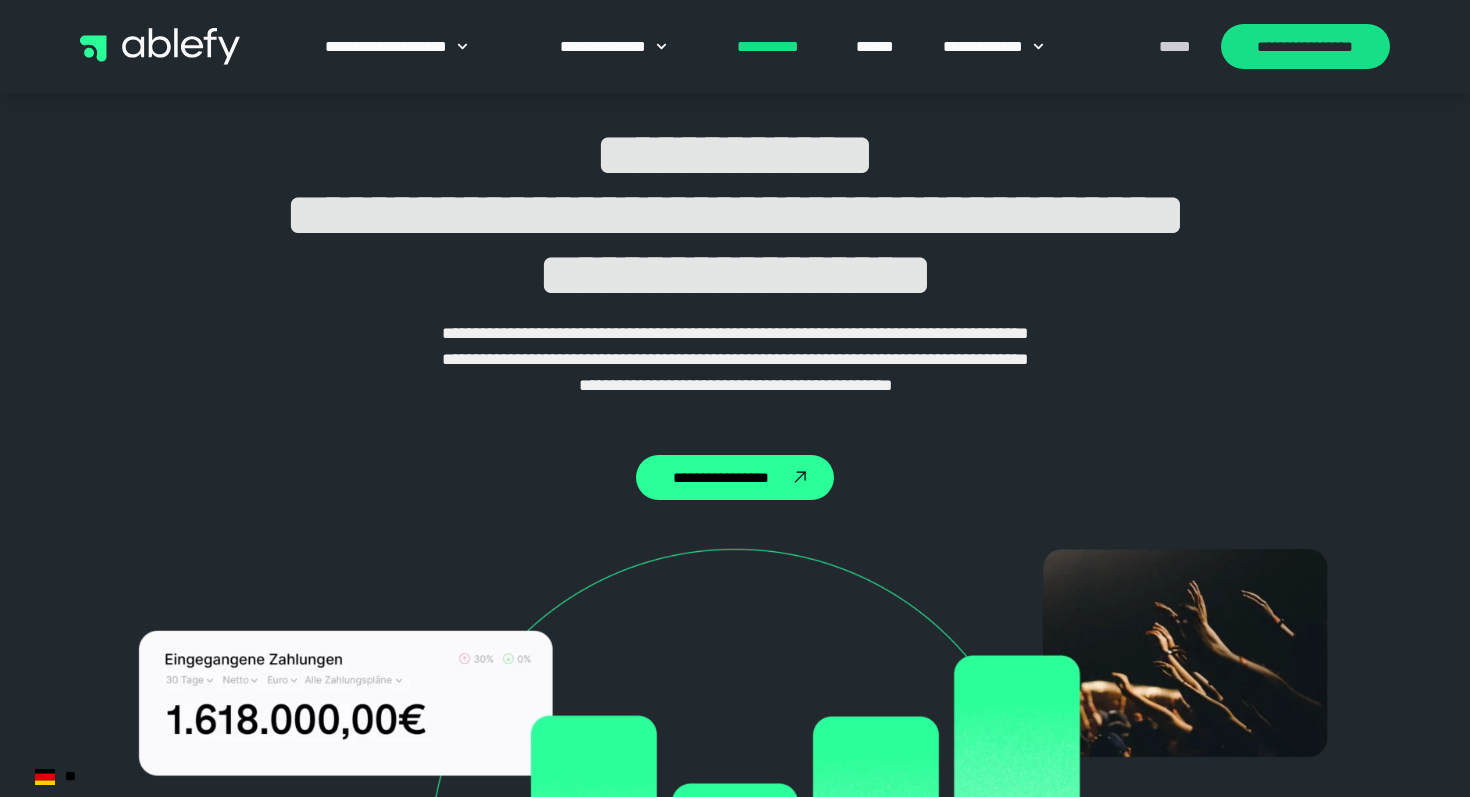 scroll, scrollTop: 0, scrollLeft: 0, axis: both 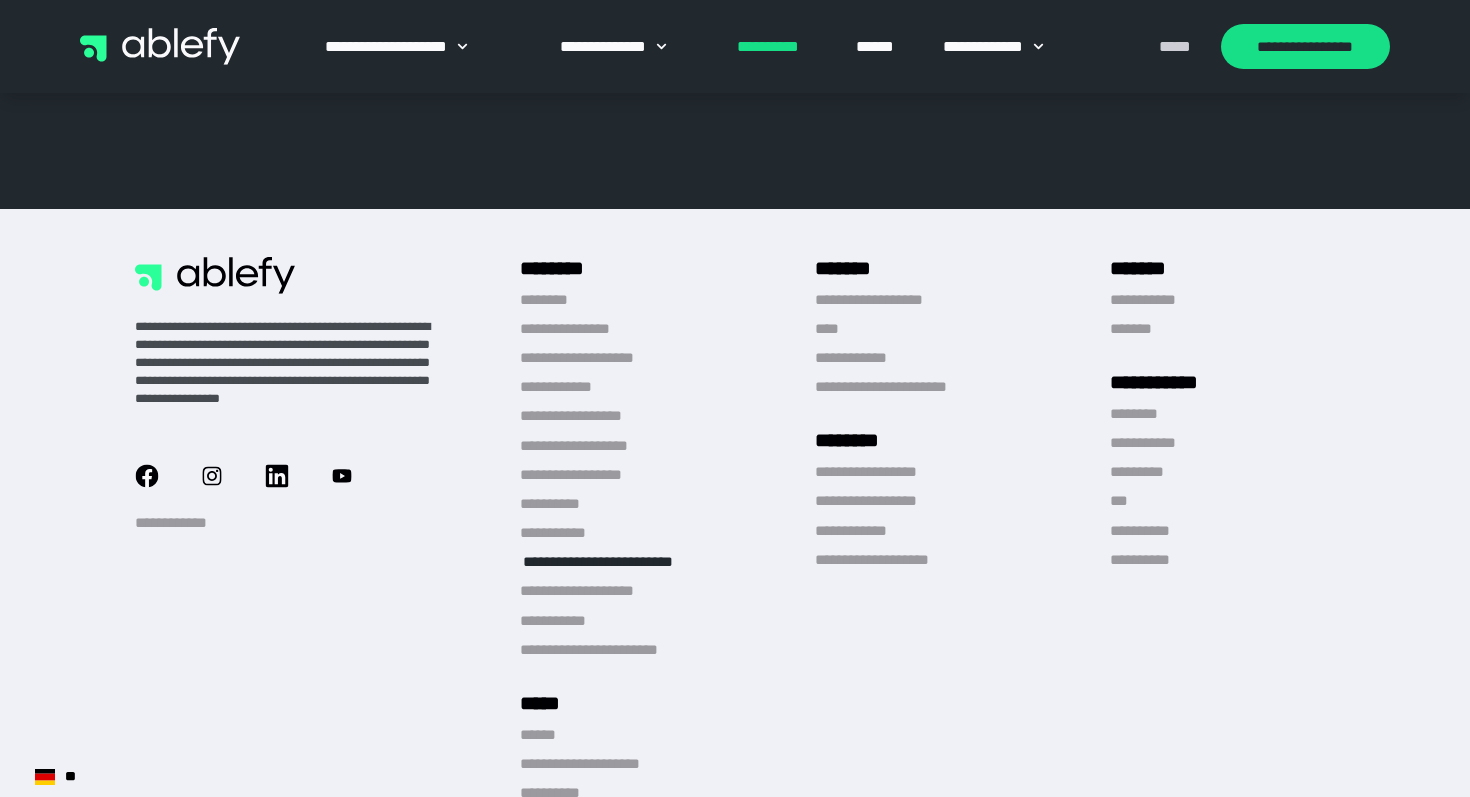 click on "**********" at bounding box center (621, 561) 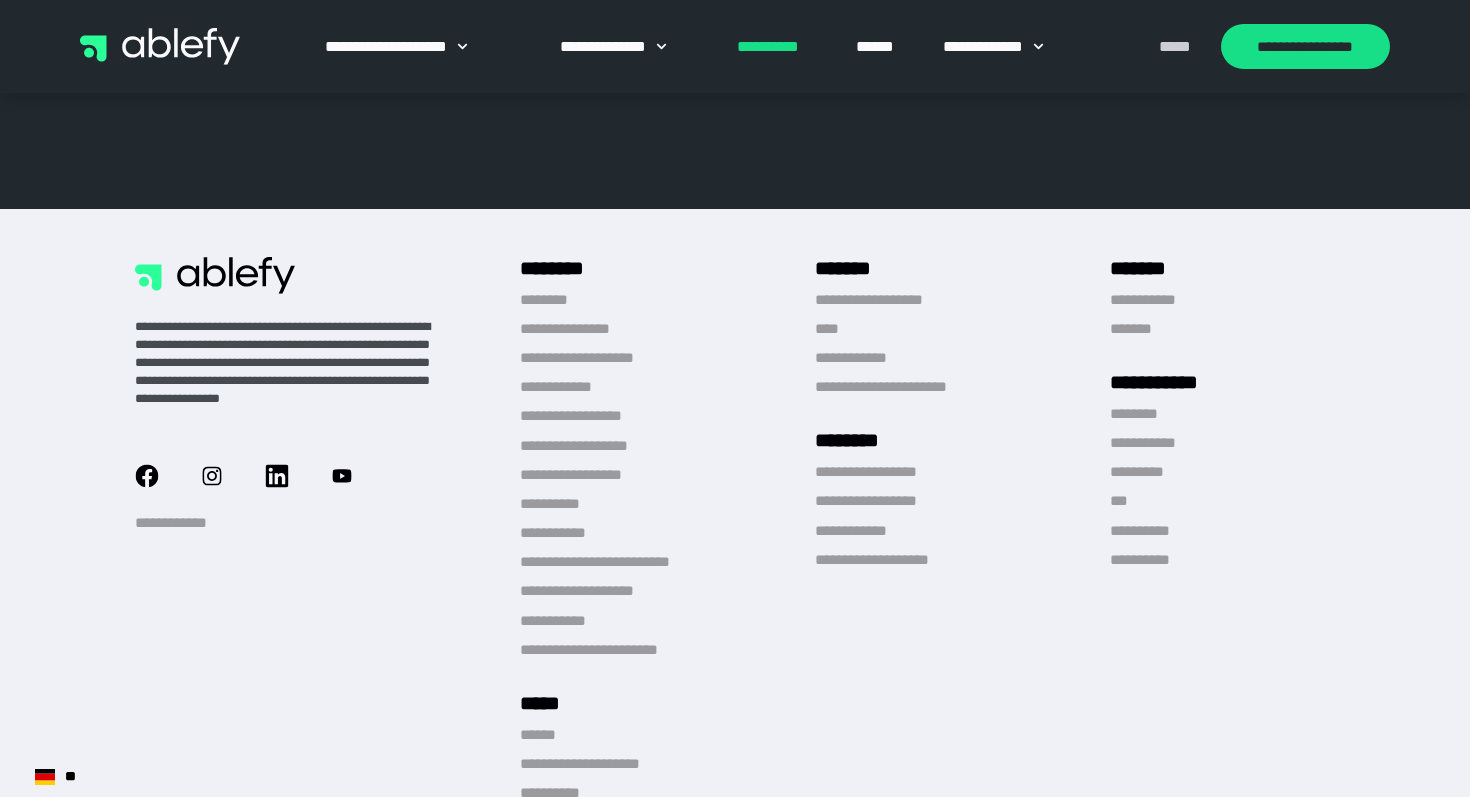 scroll, scrollTop: 10818, scrollLeft: 0, axis: vertical 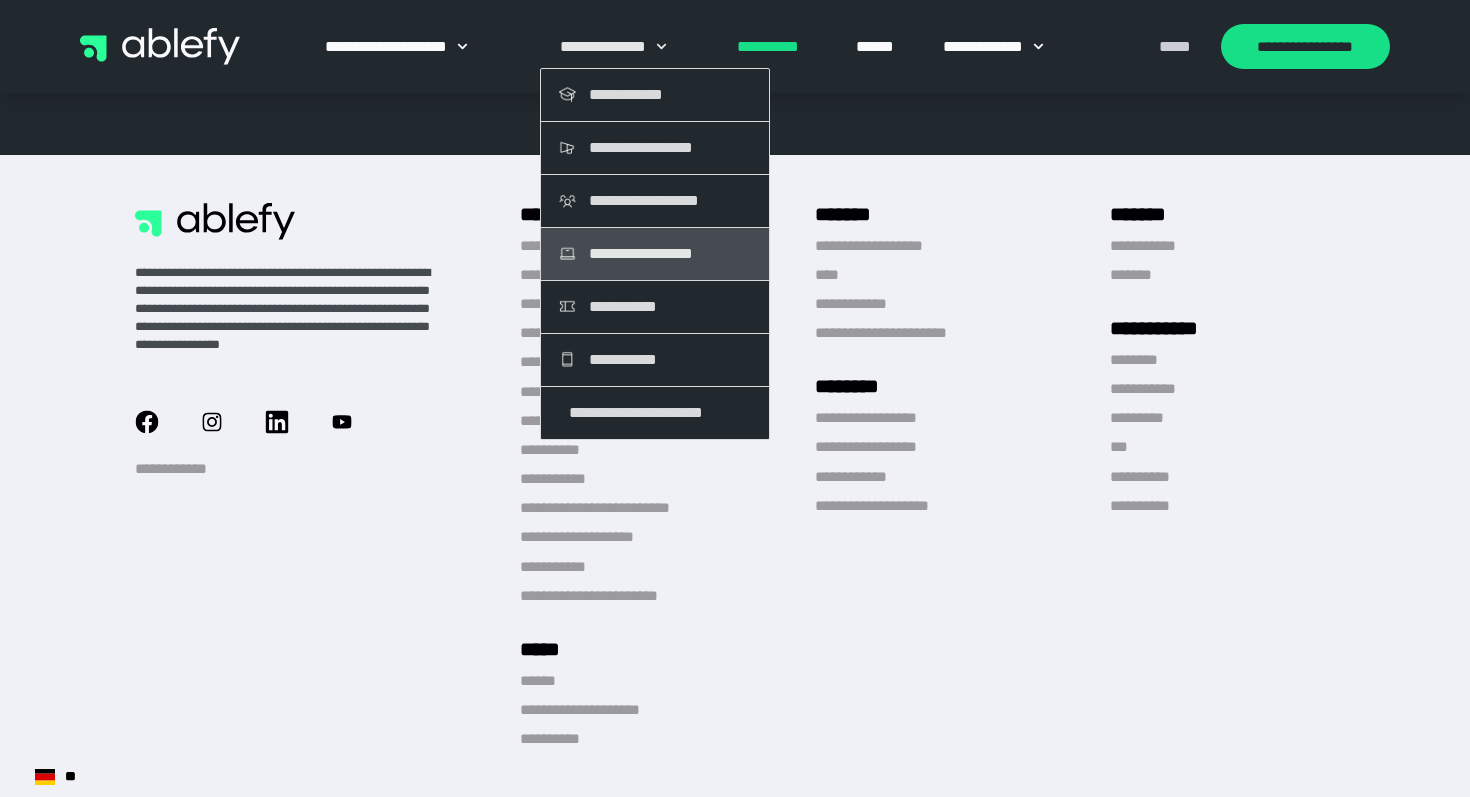 click on "**********" 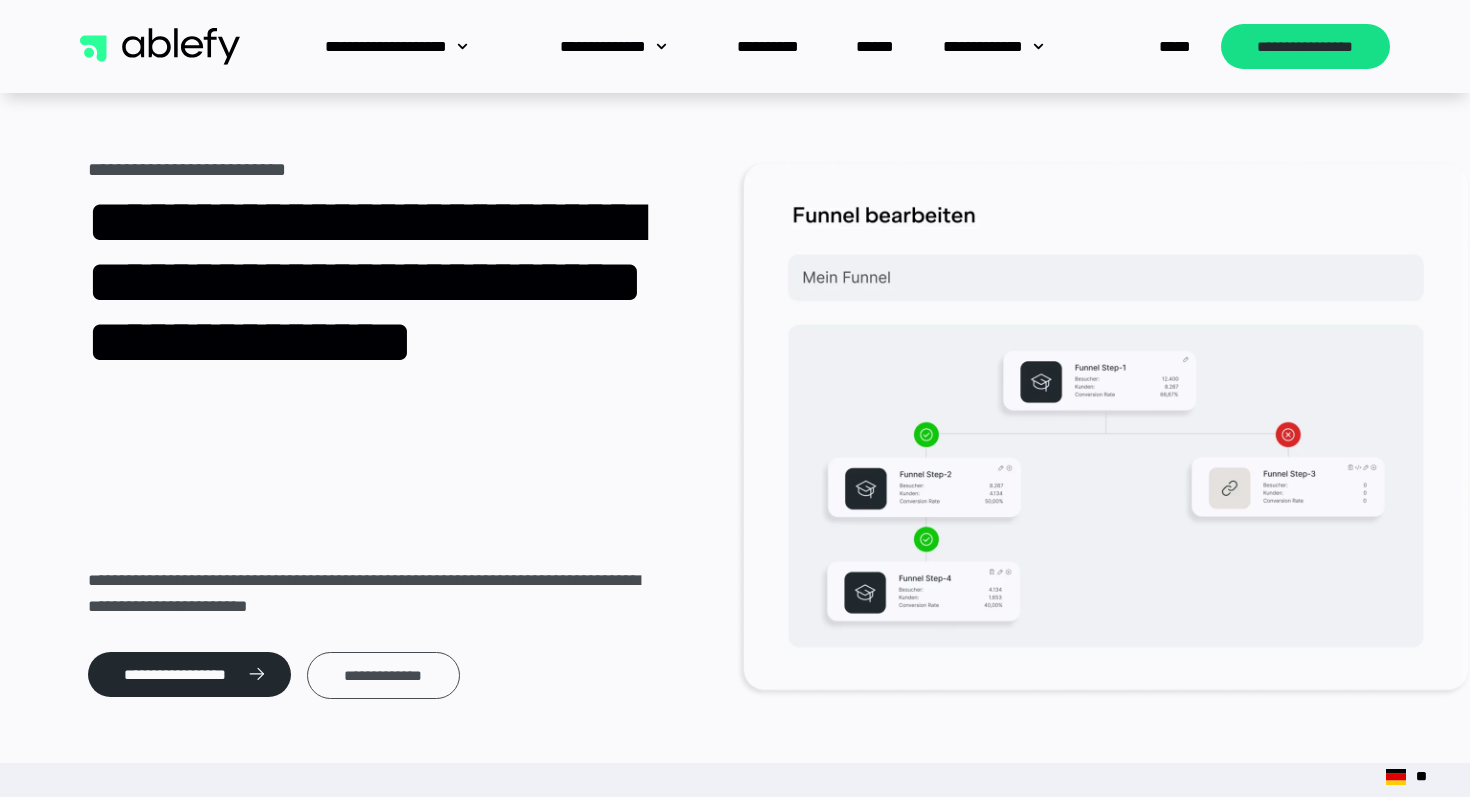 scroll, scrollTop: 0, scrollLeft: 0, axis: both 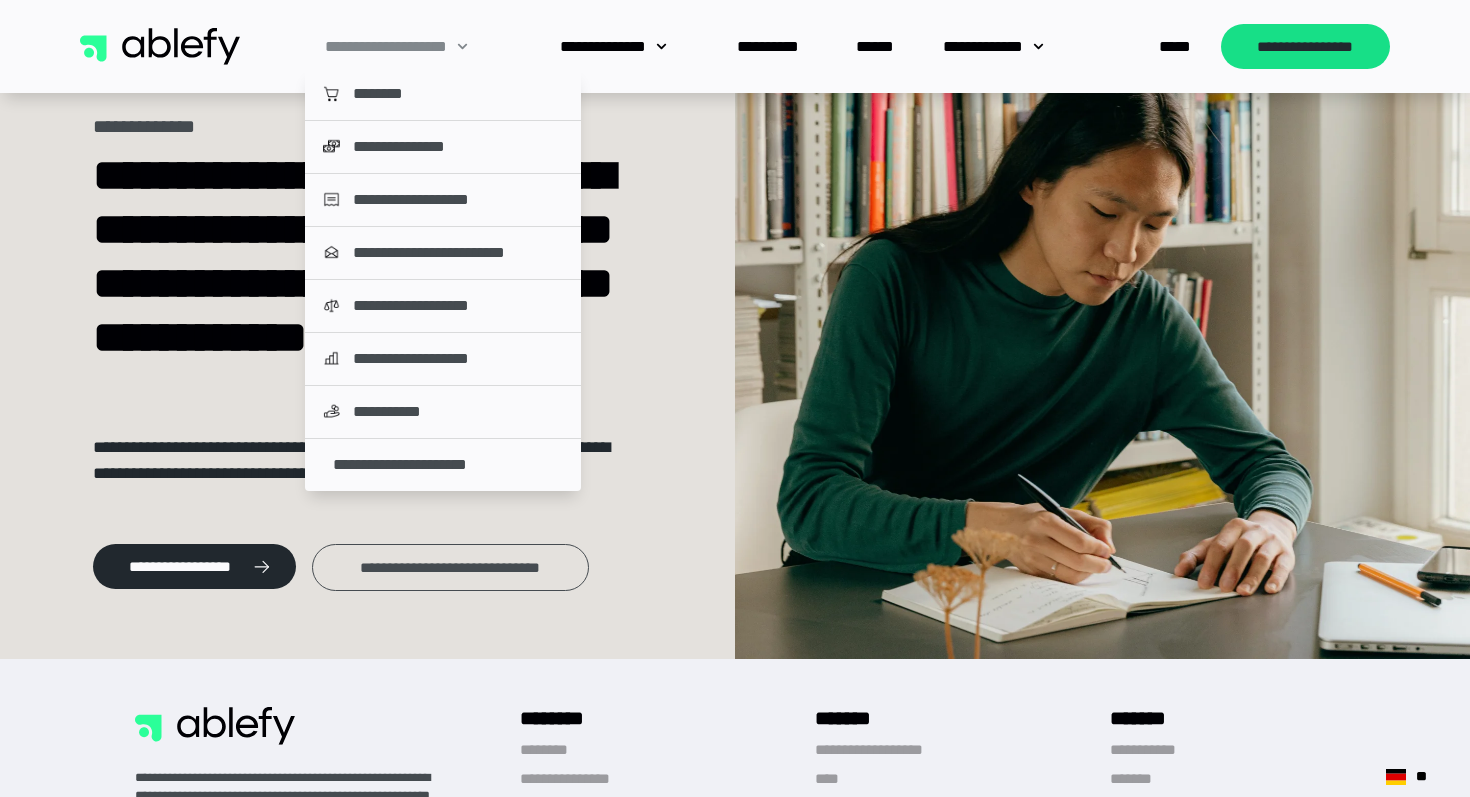 click on "**********" 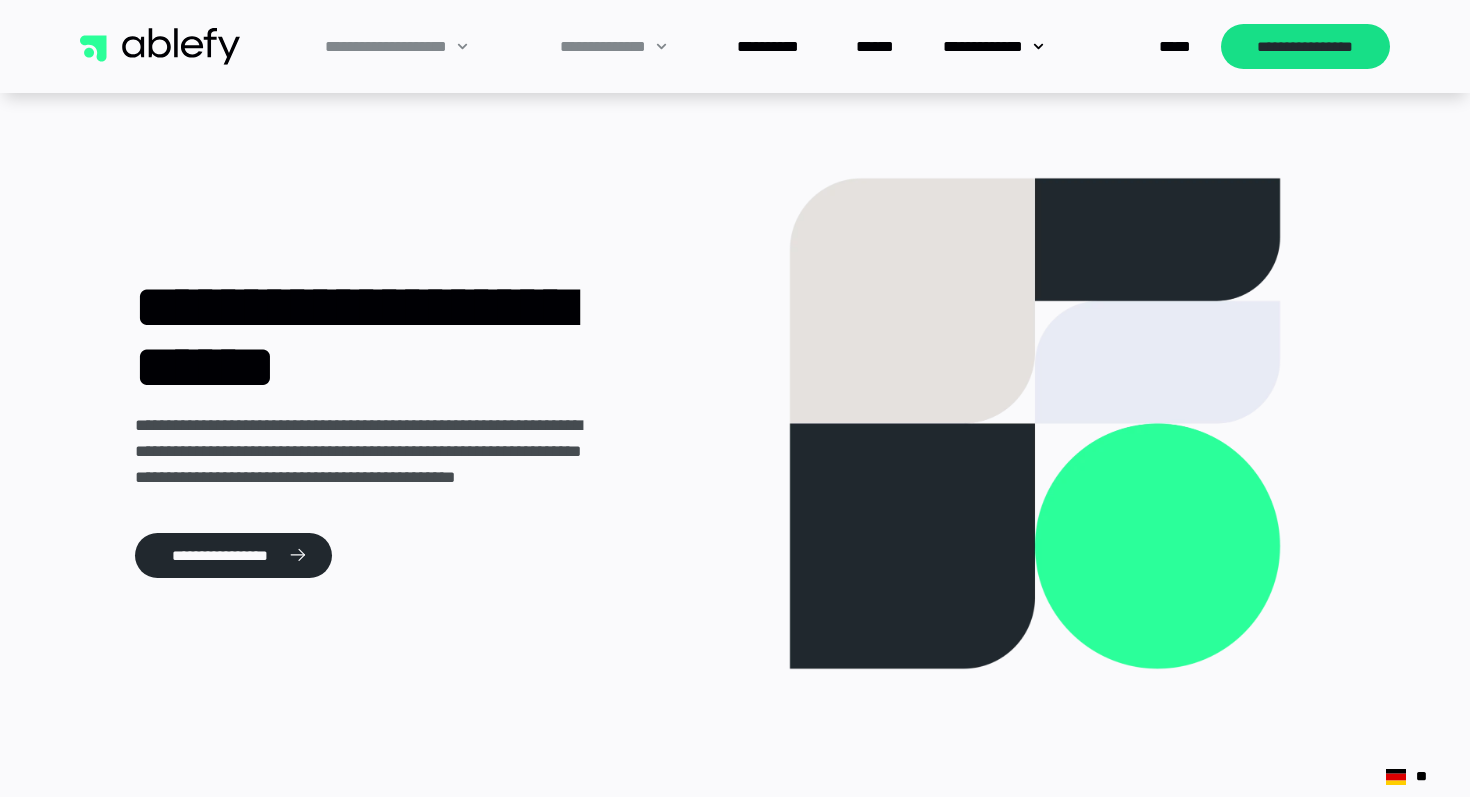 scroll, scrollTop: 3311, scrollLeft: 0, axis: vertical 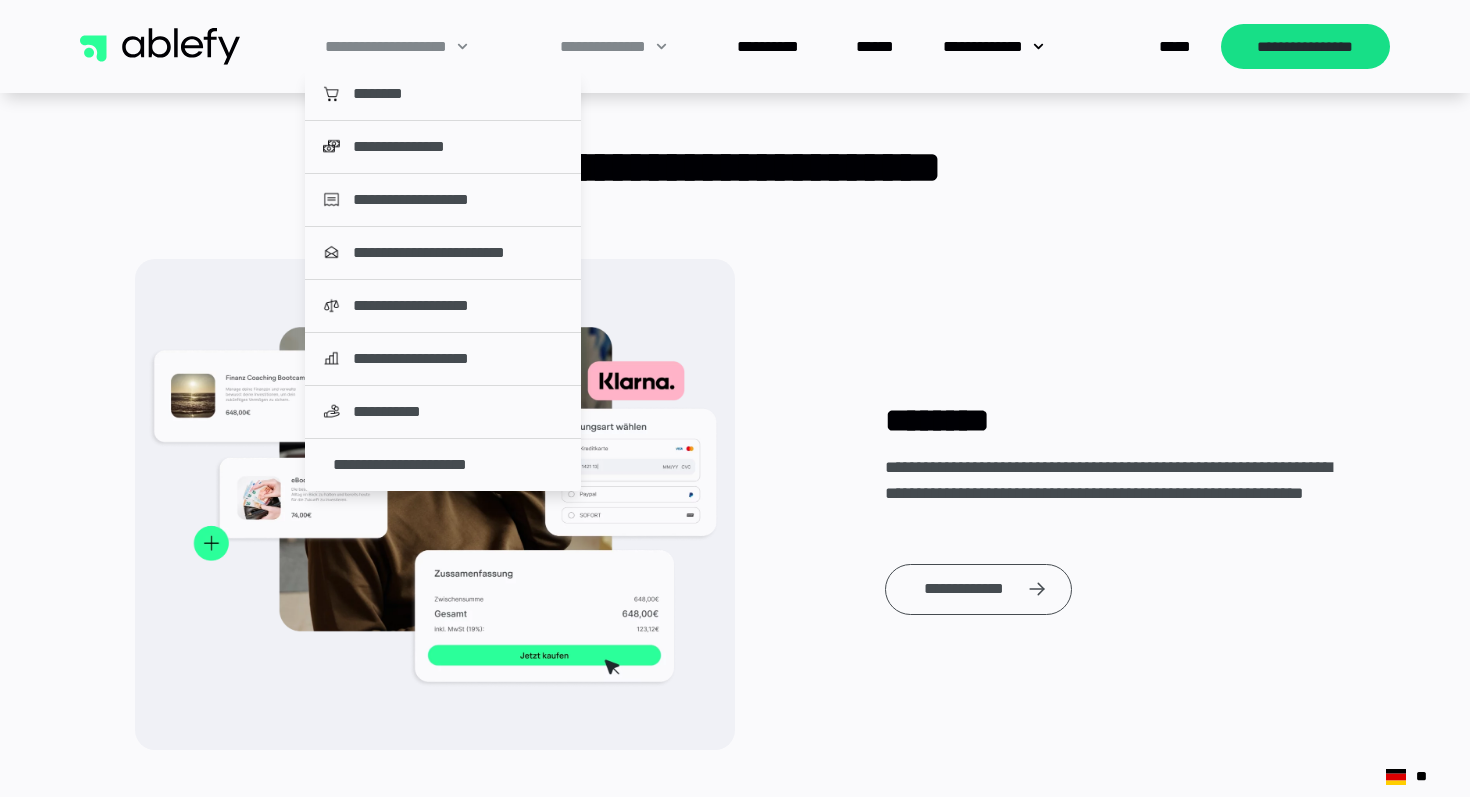 click 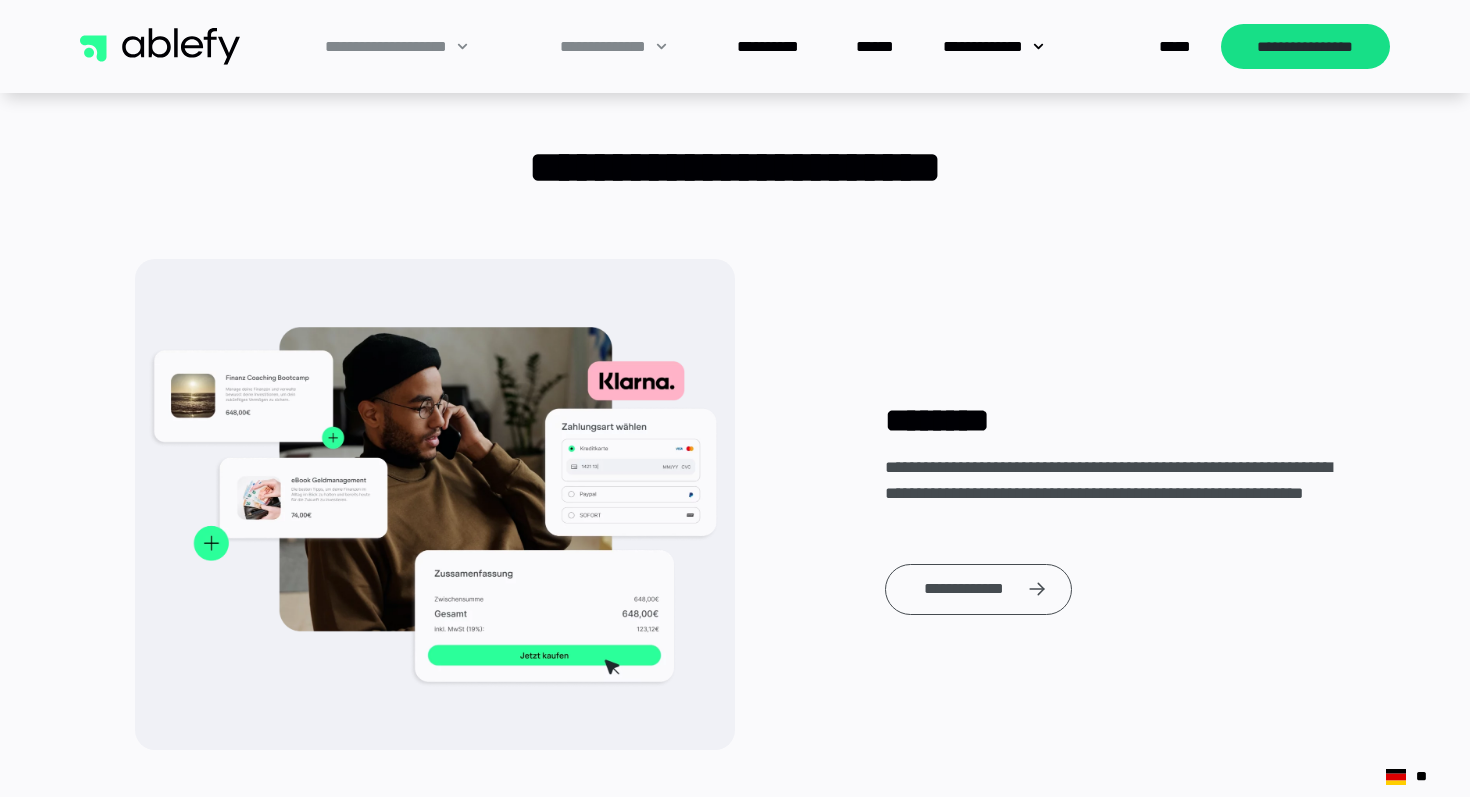 click 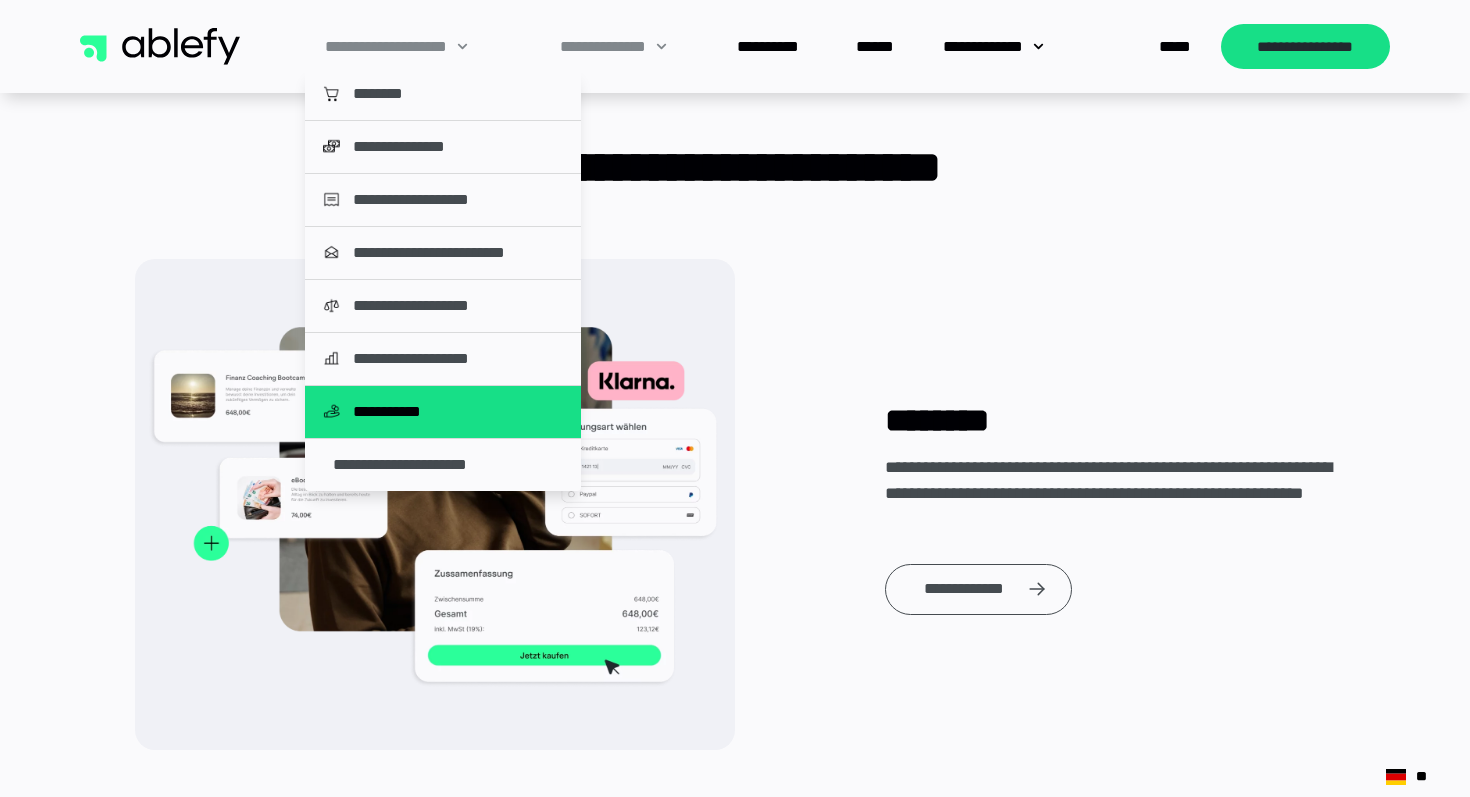 click on "**********" 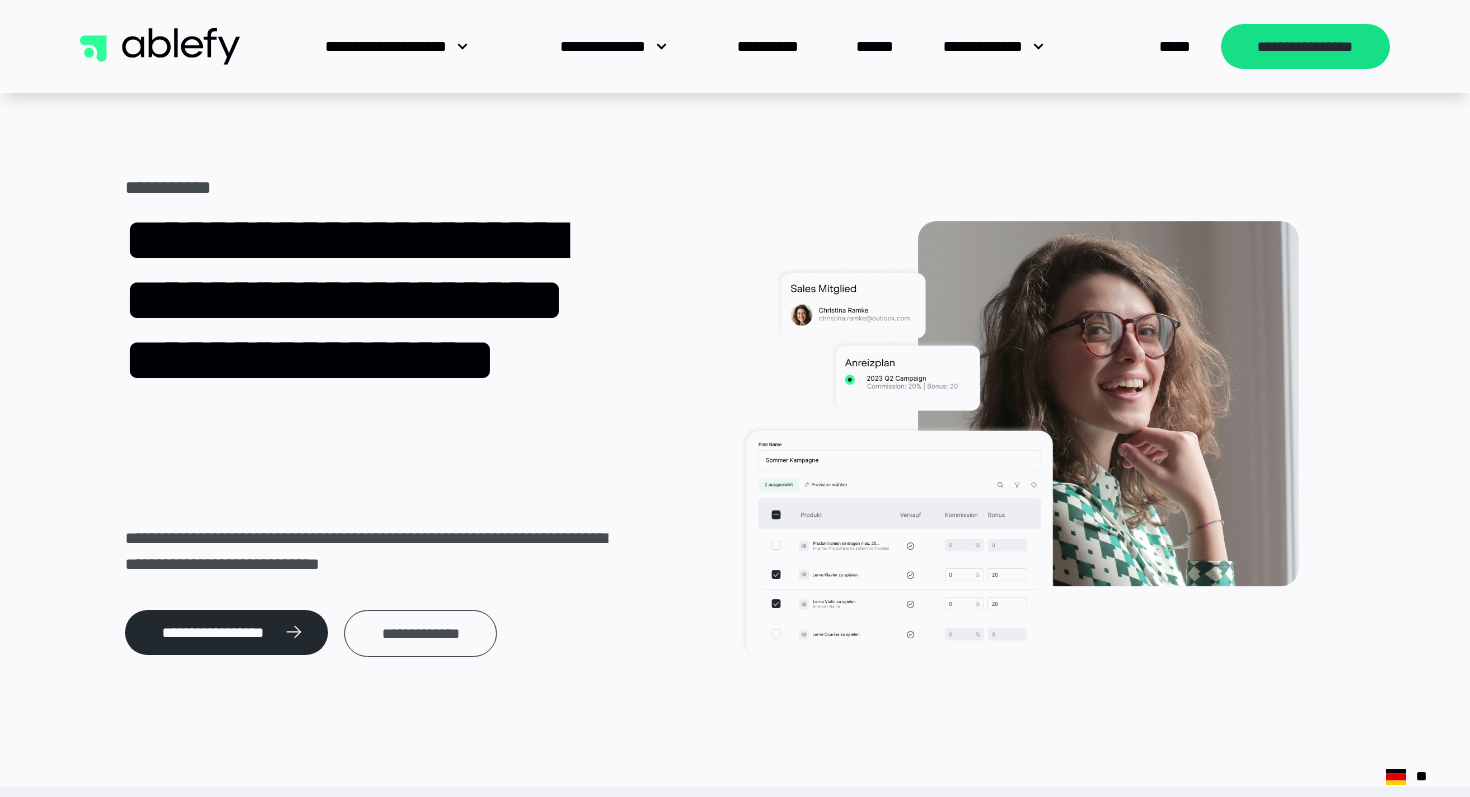 scroll, scrollTop: 0, scrollLeft: 0, axis: both 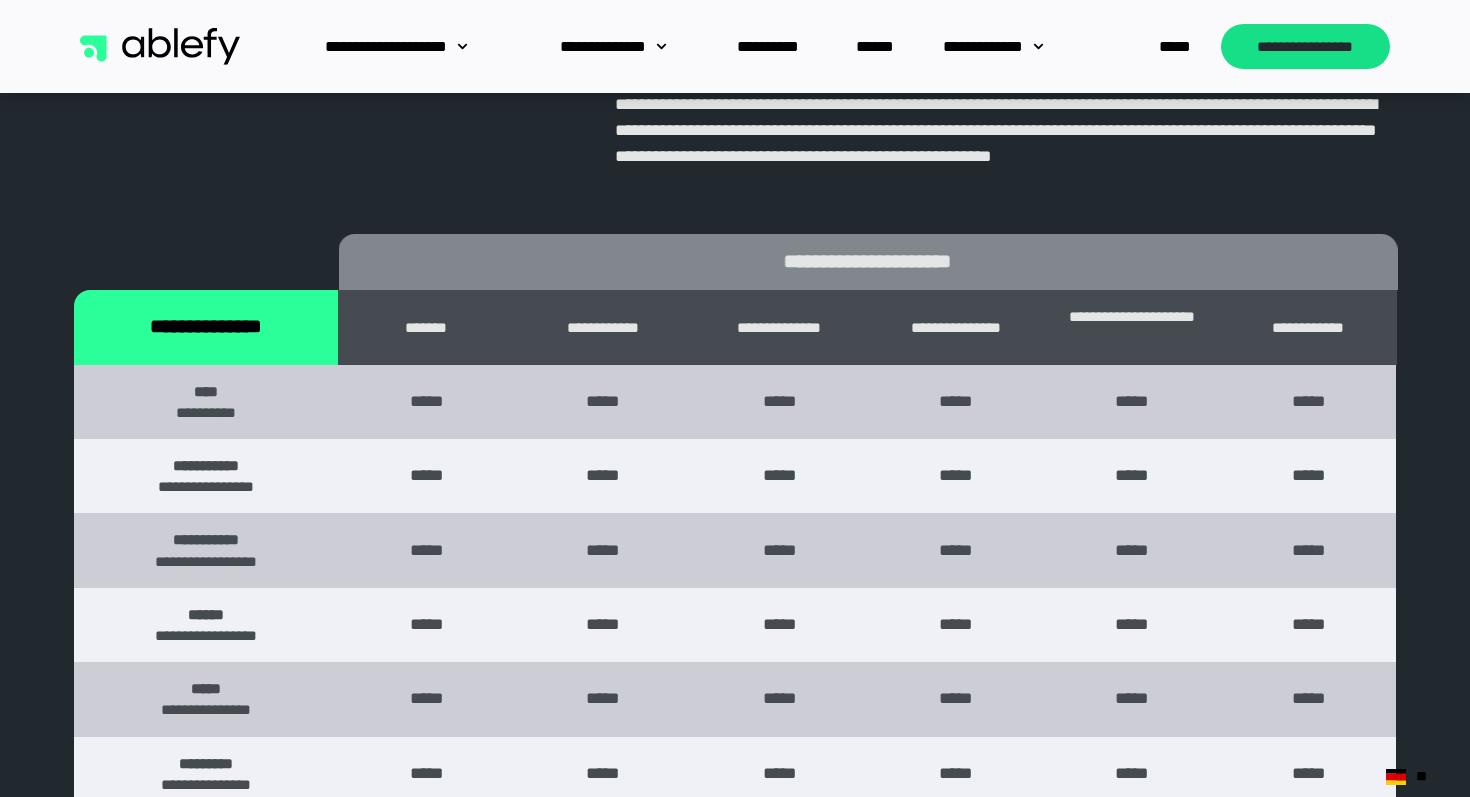 click at bounding box center [160, 47] 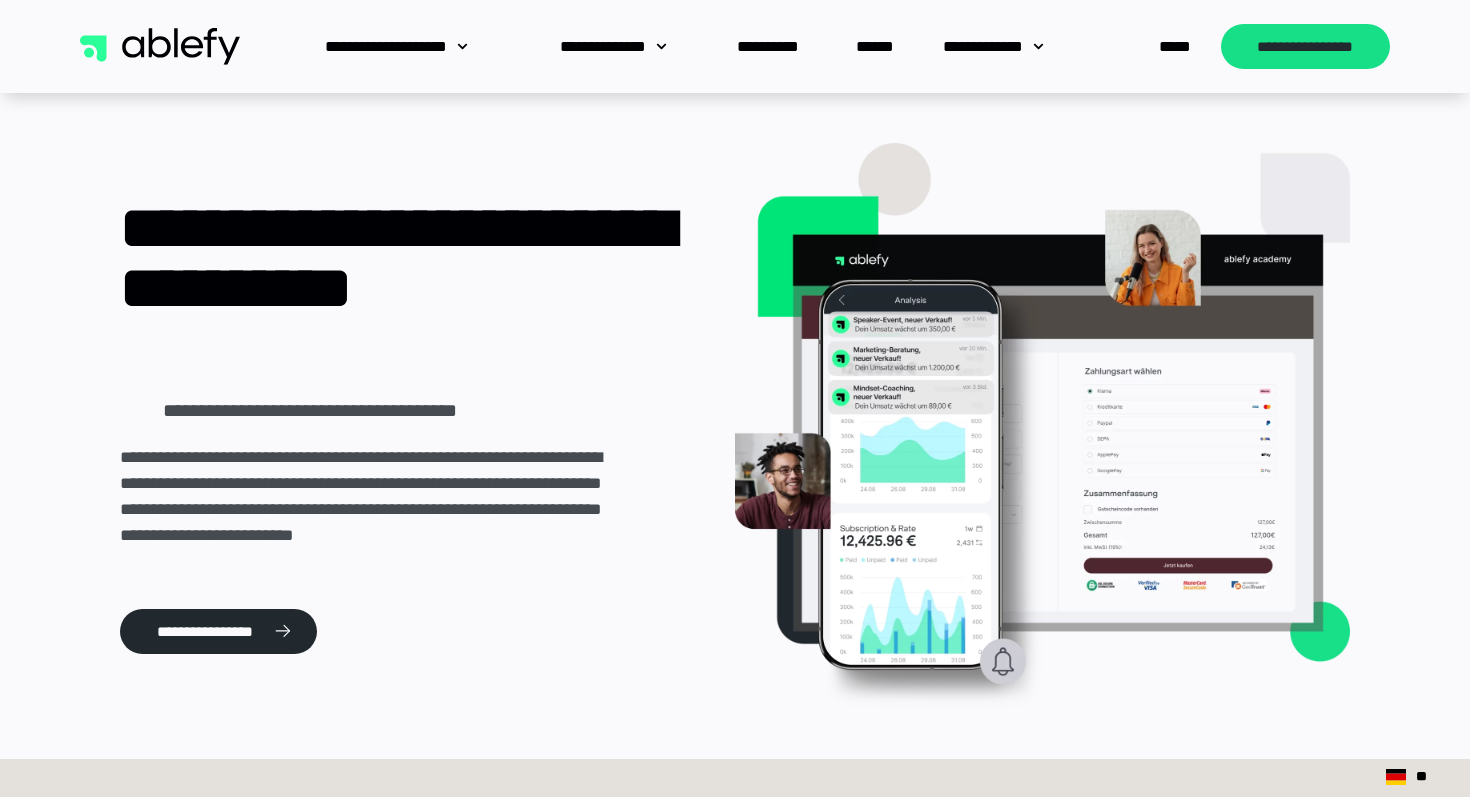 scroll, scrollTop: 0, scrollLeft: 0, axis: both 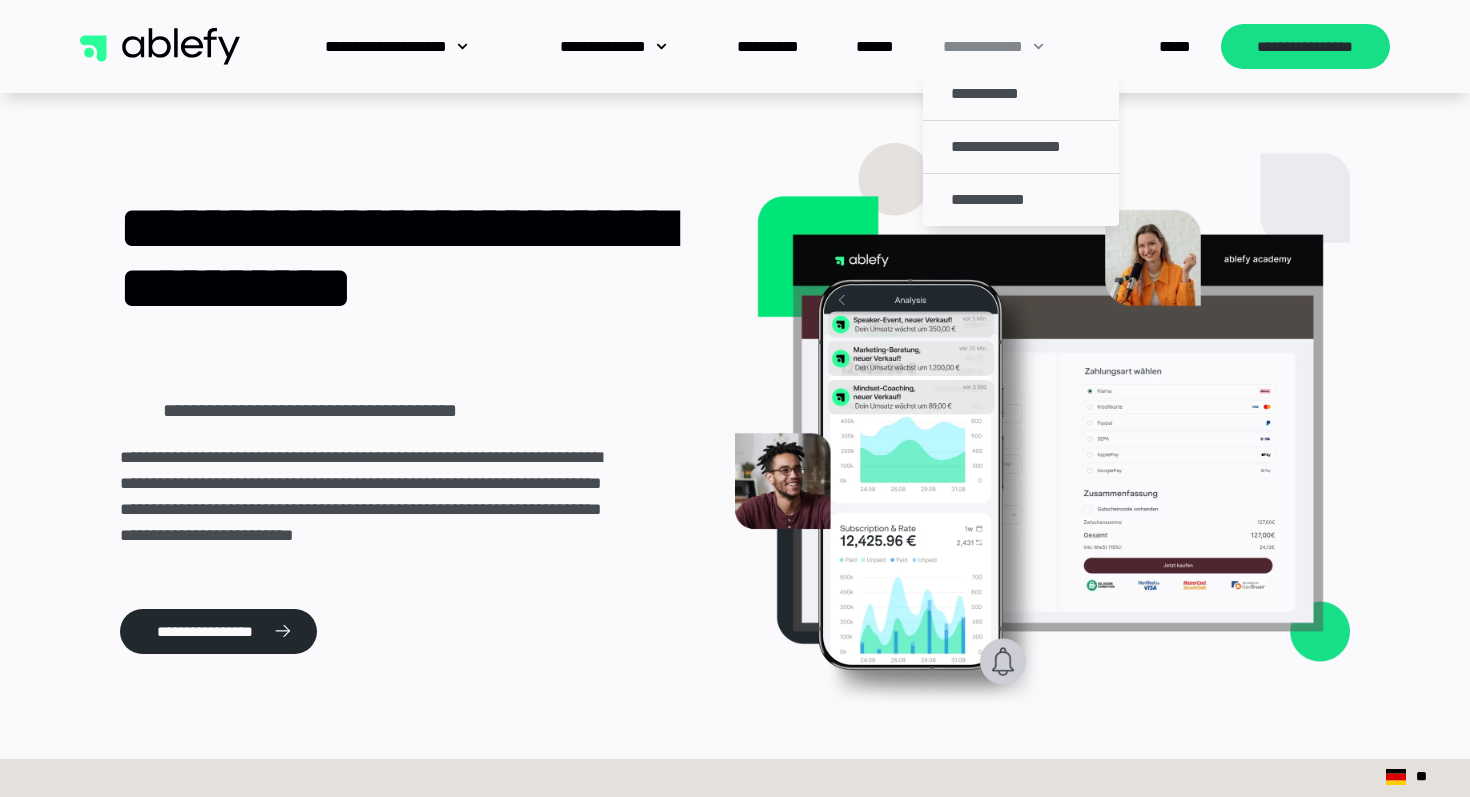 click 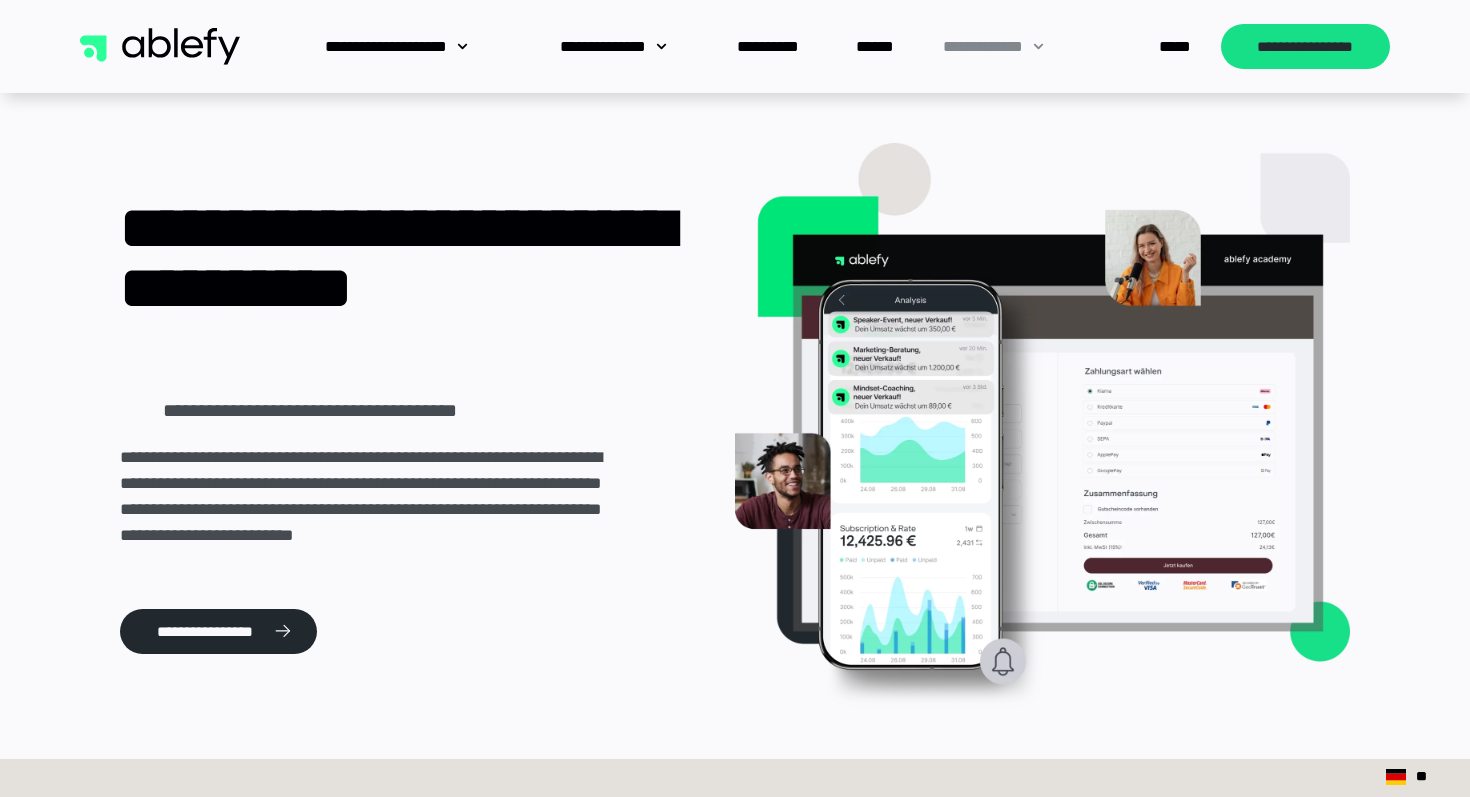 click 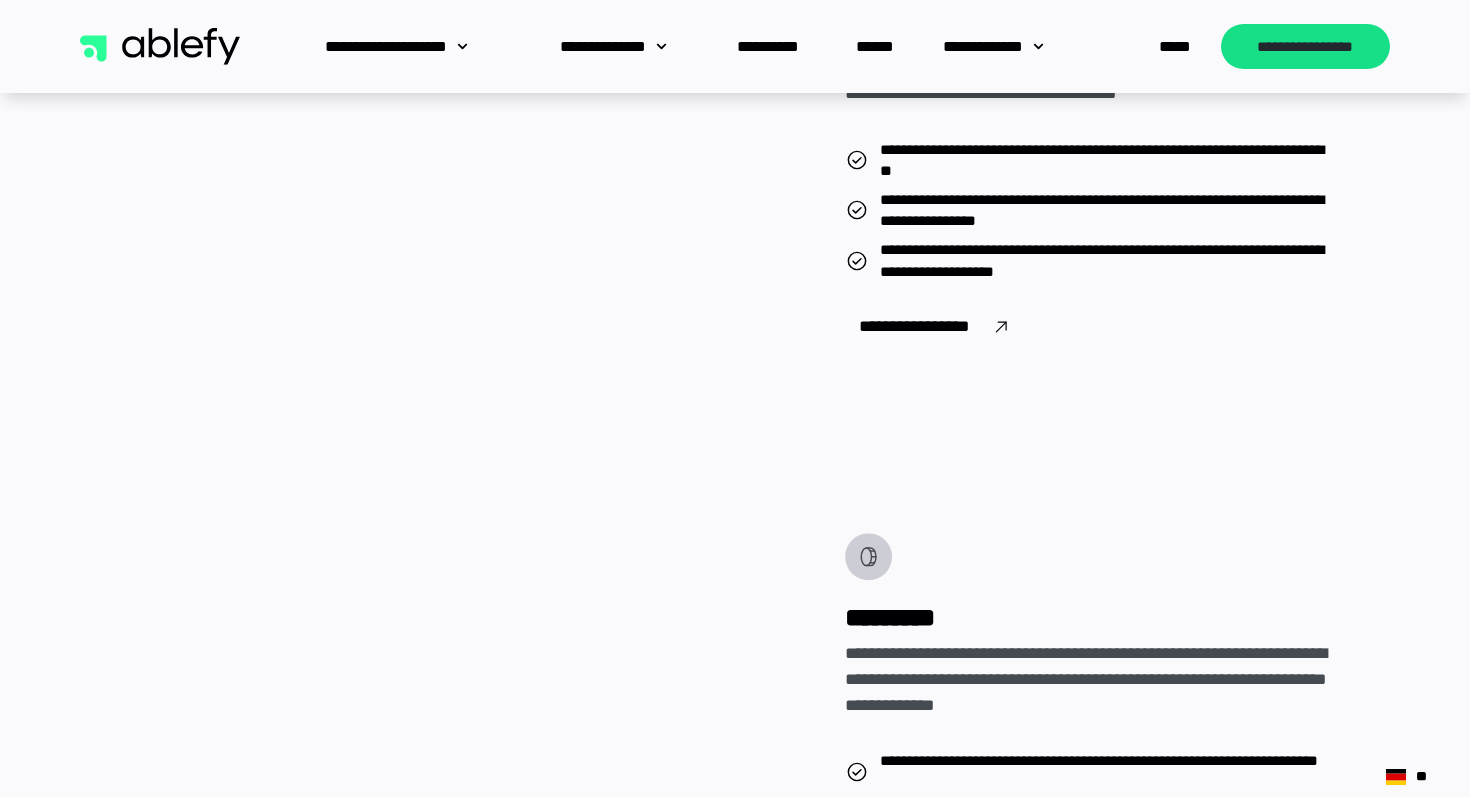 scroll, scrollTop: 3566, scrollLeft: 0, axis: vertical 